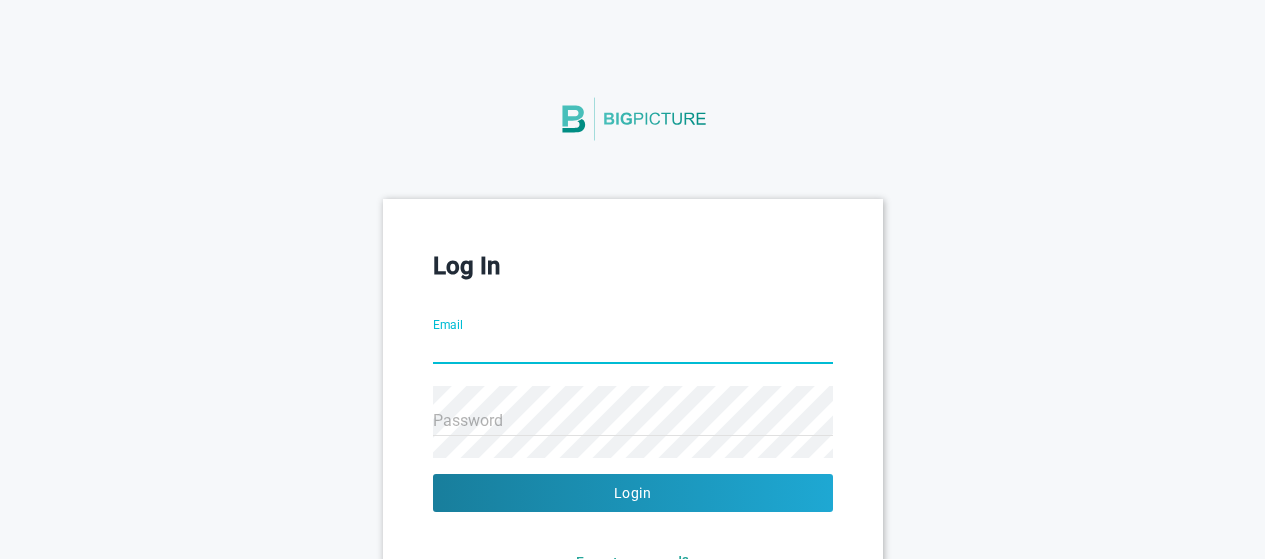 scroll, scrollTop: 0, scrollLeft: 0, axis: both 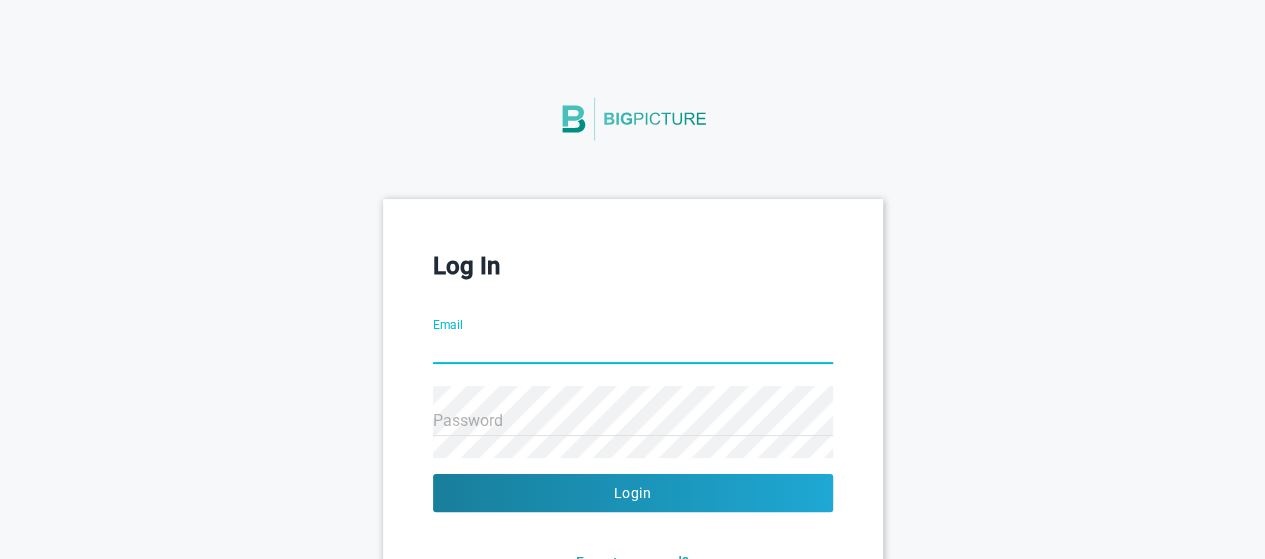 click on "Email" at bounding box center [633, 350] 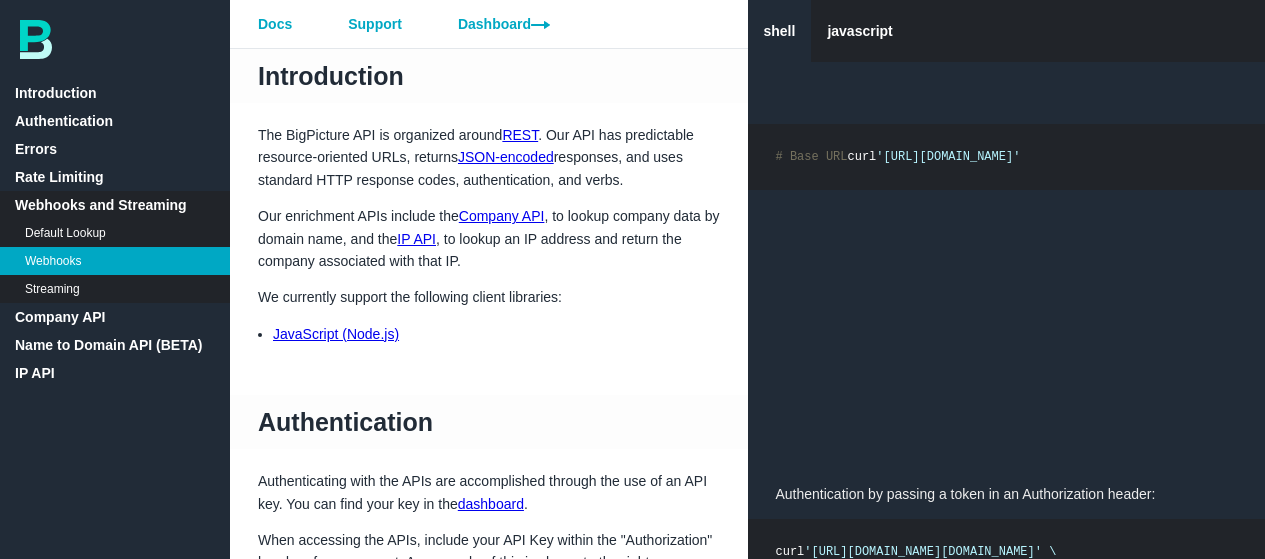 scroll, scrollTop: 2750, scrollLeft: 0, axis: vertical 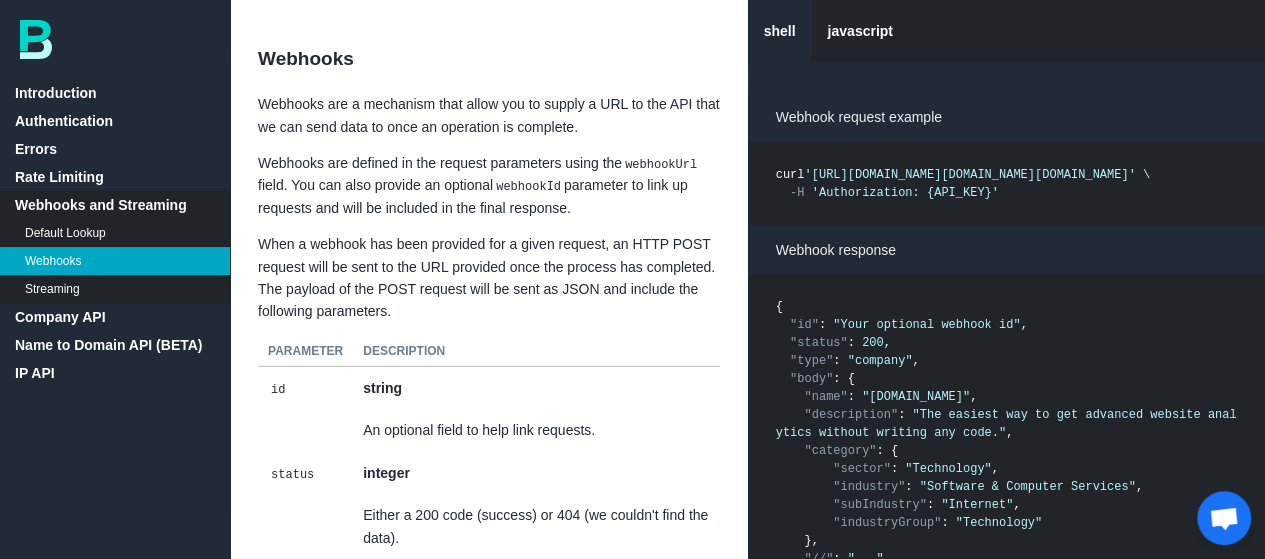 click on "Webhooks" at bounding box center (115, 261) 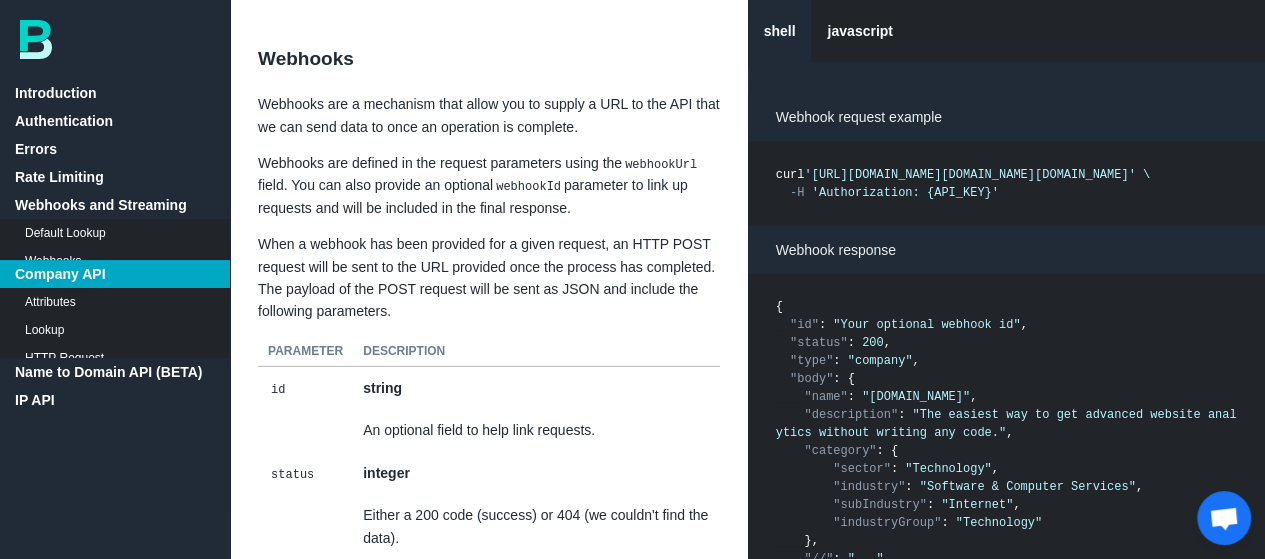 scroll, scrollTop: 3854, scrollLeft: 0, axis: vertical 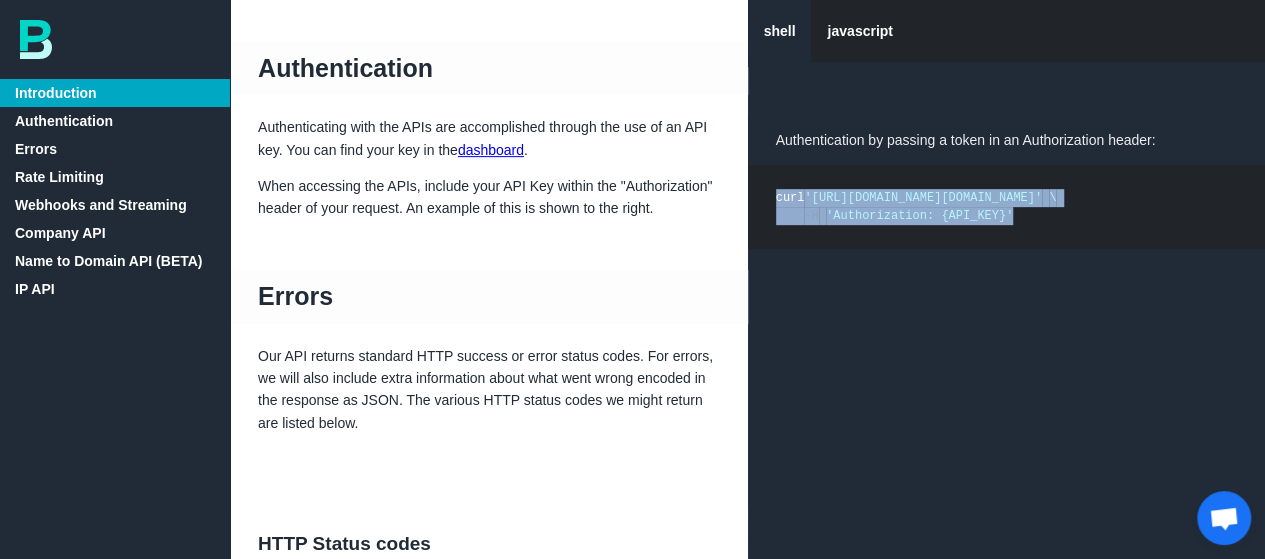 drag, startPoint x: 1017, startPoint y: 229, endPoint x: 763, endPoint y: 199, distance: 255.76552 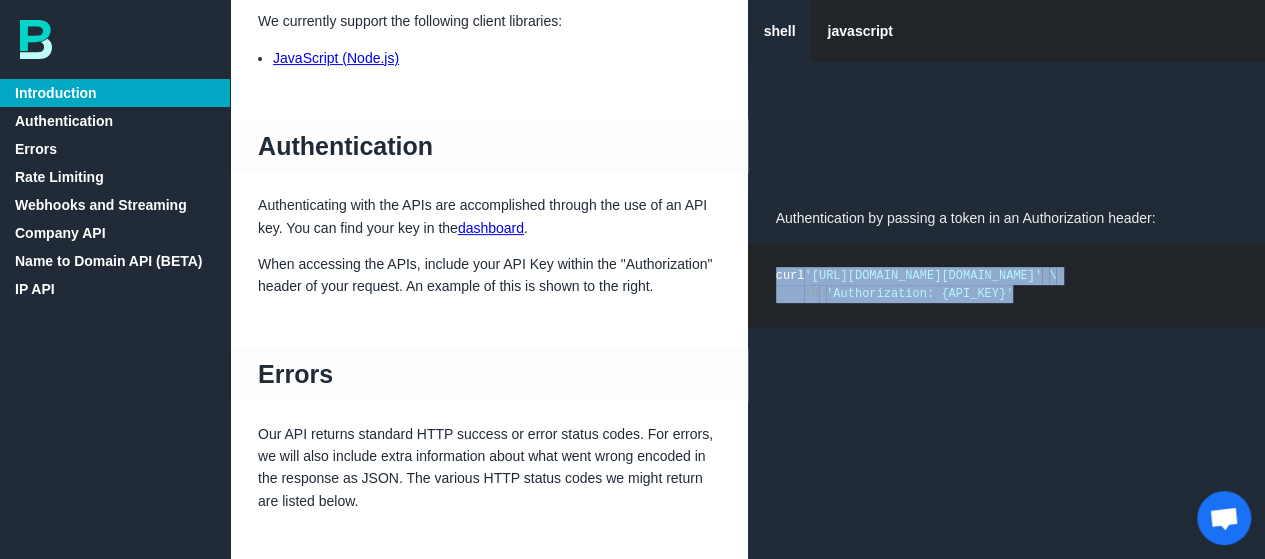 scroll, scrollTop: 300, scrollLeft: 0, axis: vertical 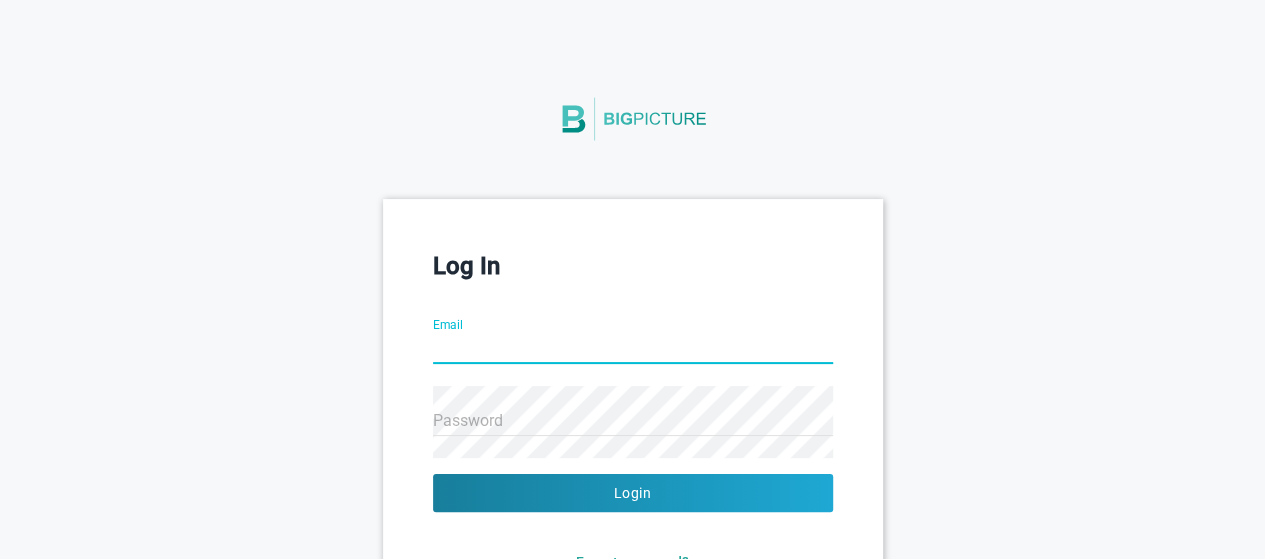 drag, startPoint x: 0, startPoint y: 0, endPoint x: 502, endPoint y: 358, distance: 616.57764 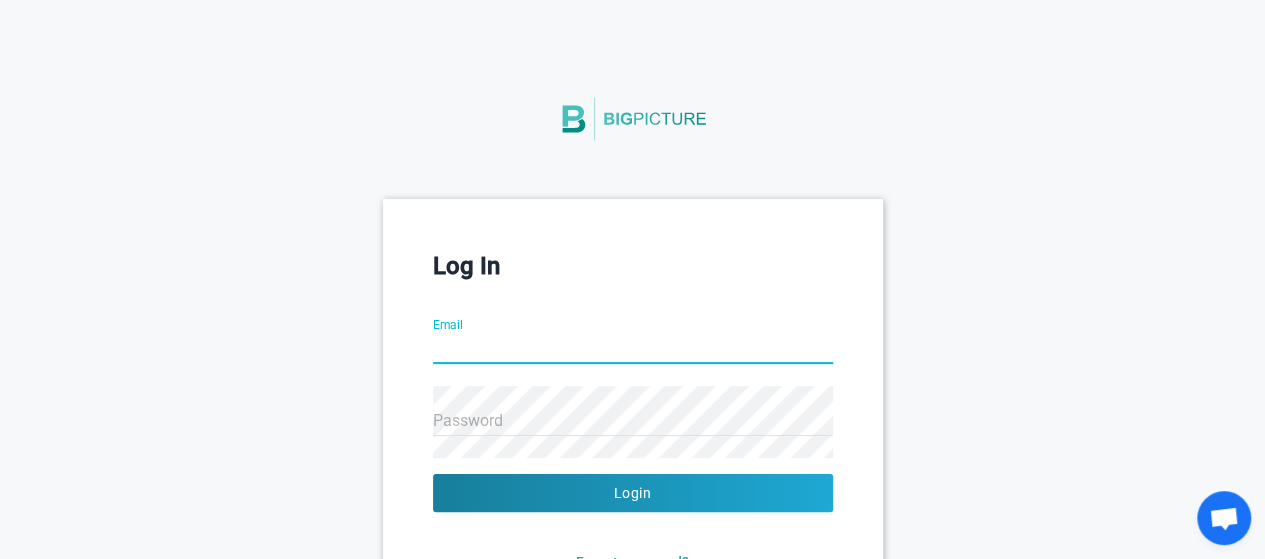 click on "Email" at bounding box center (633, 350) 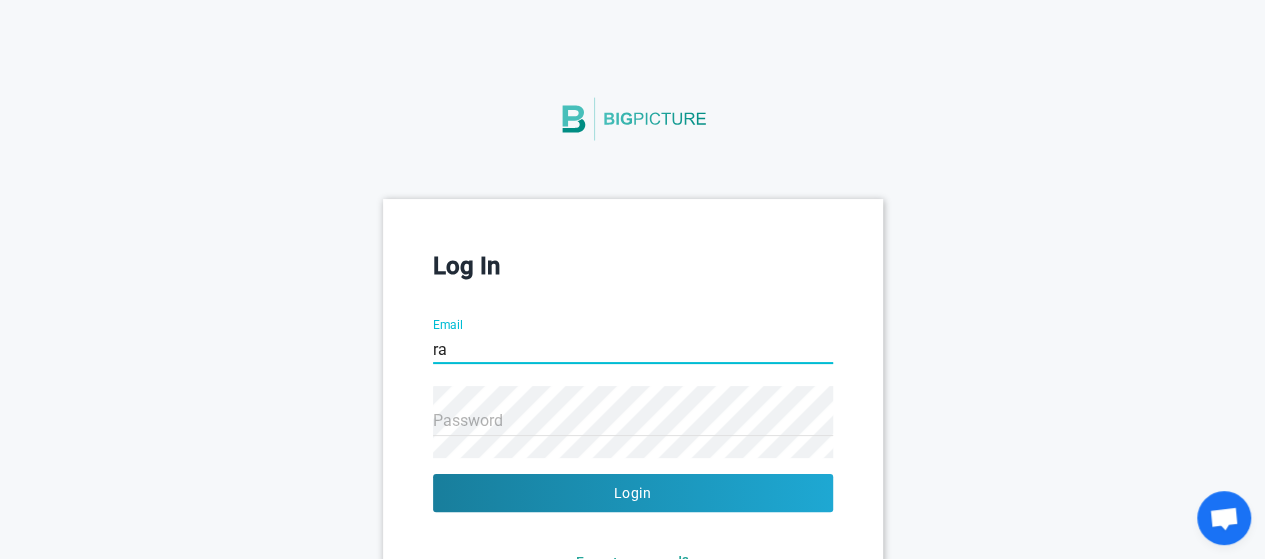 type on "rama.selitha@refractconsulting.com" 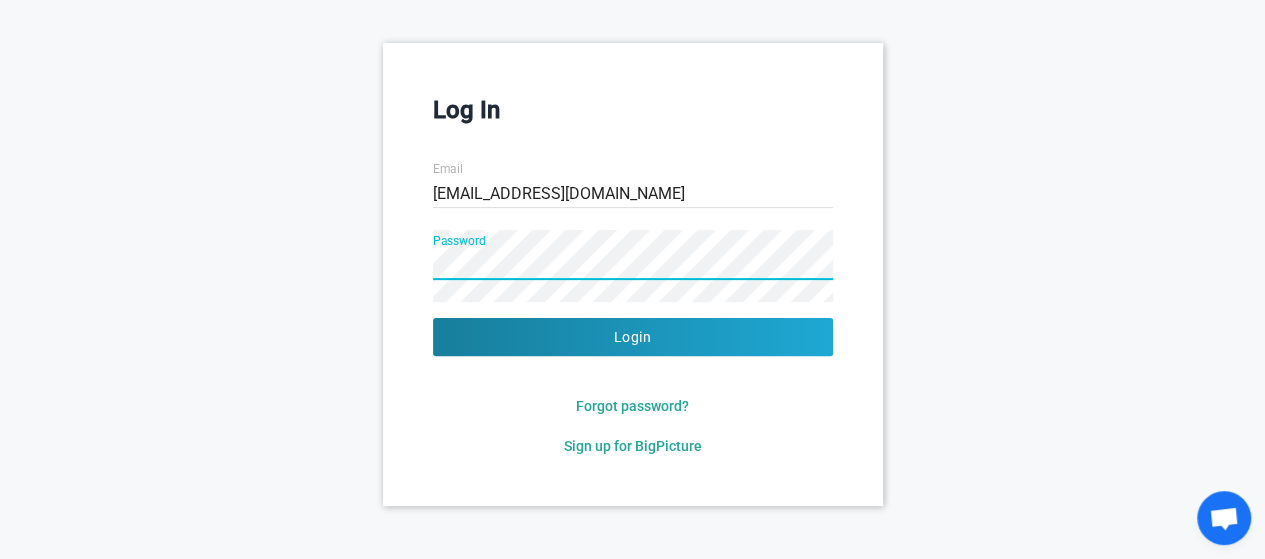 scroll, scrollTop: 56, scrollLeft: 0, axis: vertical 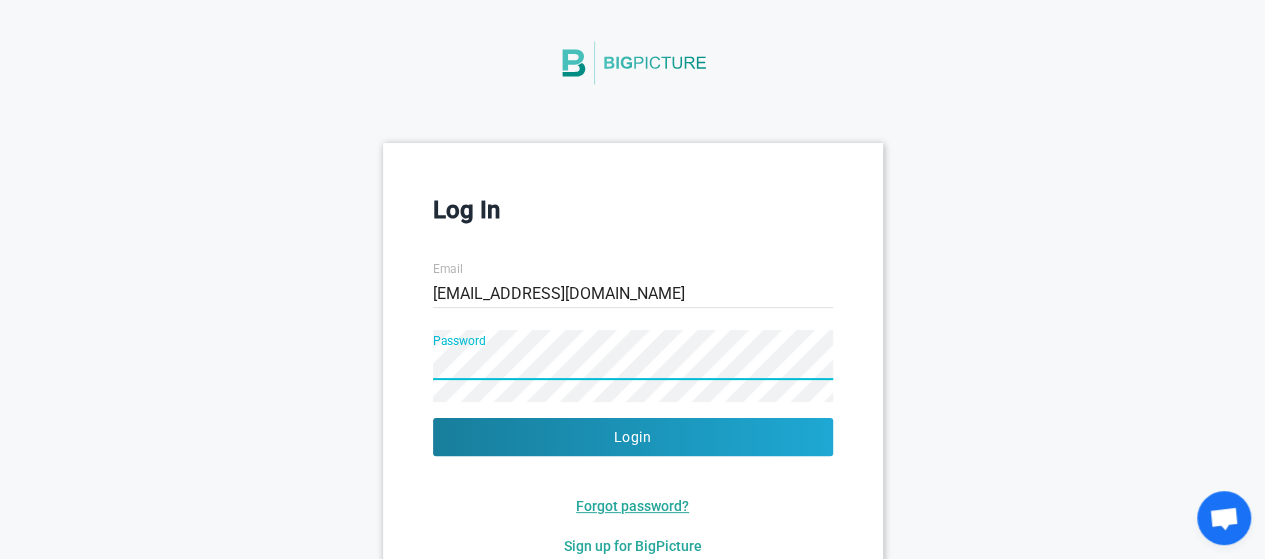 click on "Forgot password?" at bounding box center (632, 506) 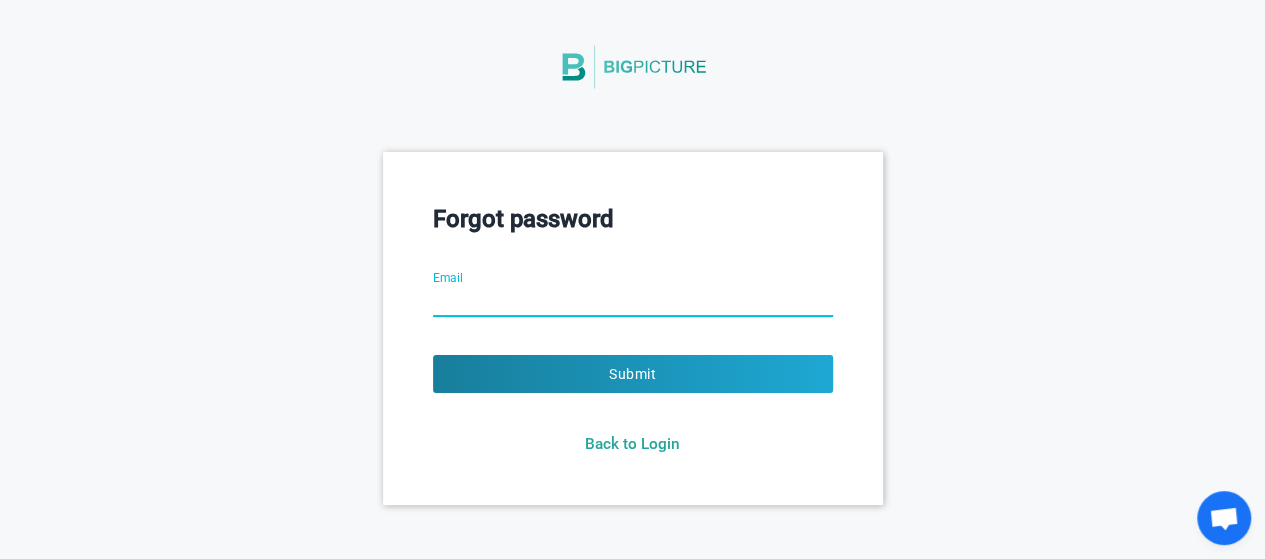 scroll, scrollTop: 0, scrollLeft: 0, axis: both 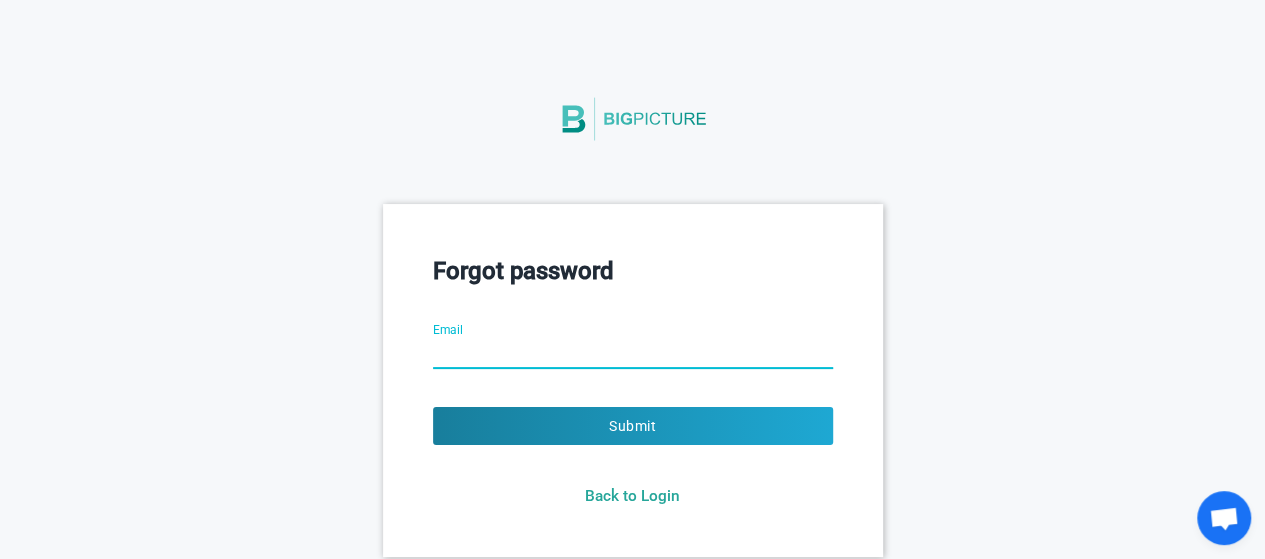 click on "Email" at bounding box center (633, 355) 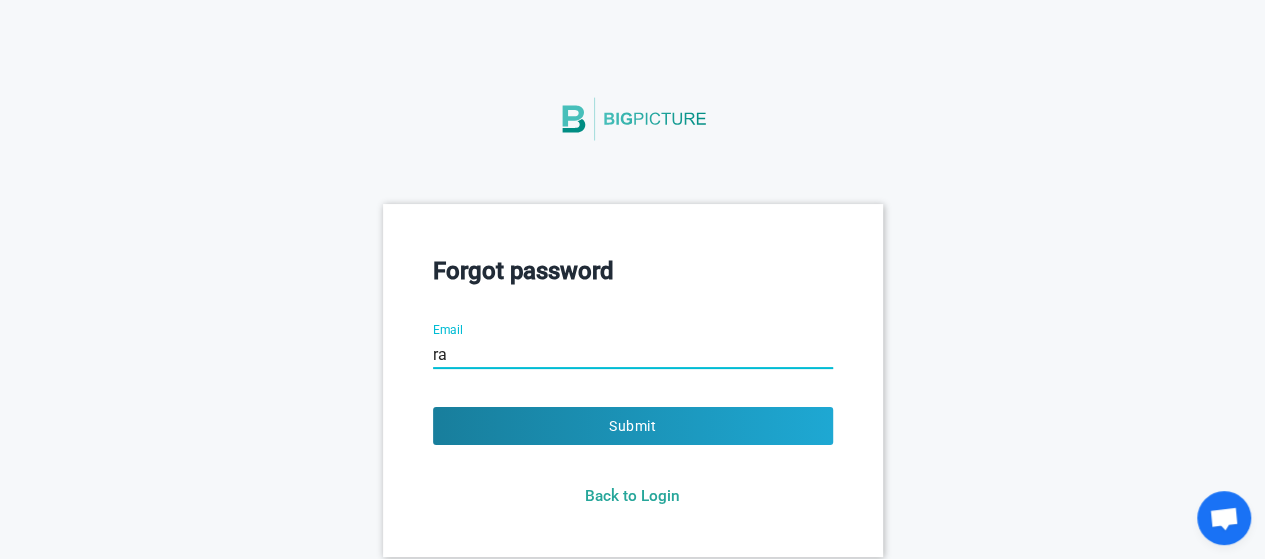 type on "rama.selitha@refractconsulting.com" 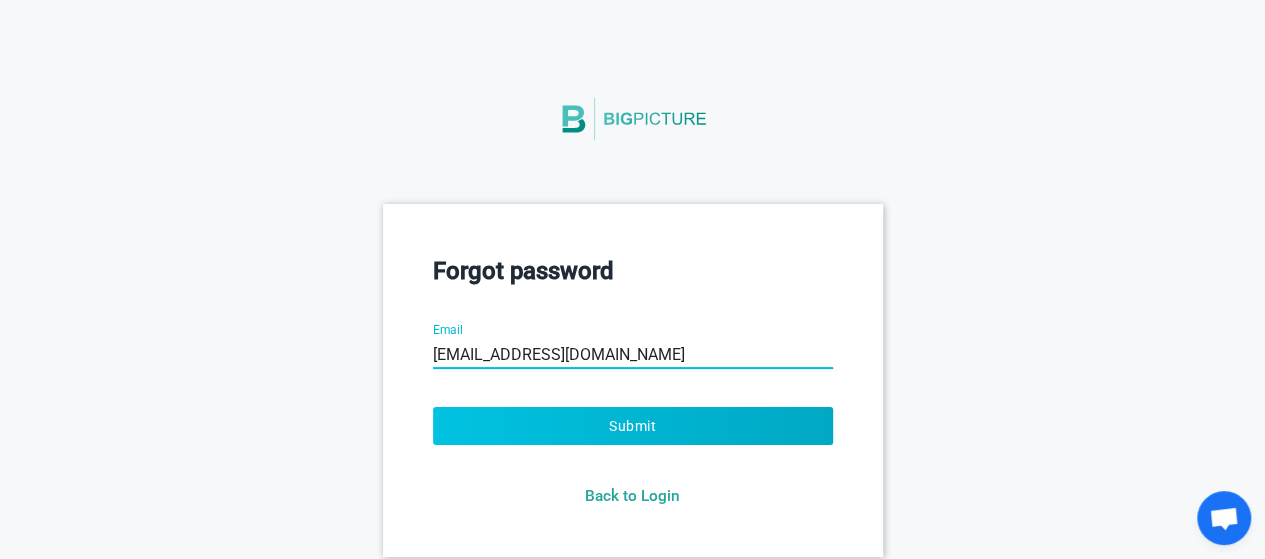 click on "Submit" at bounding box center (633, 426) 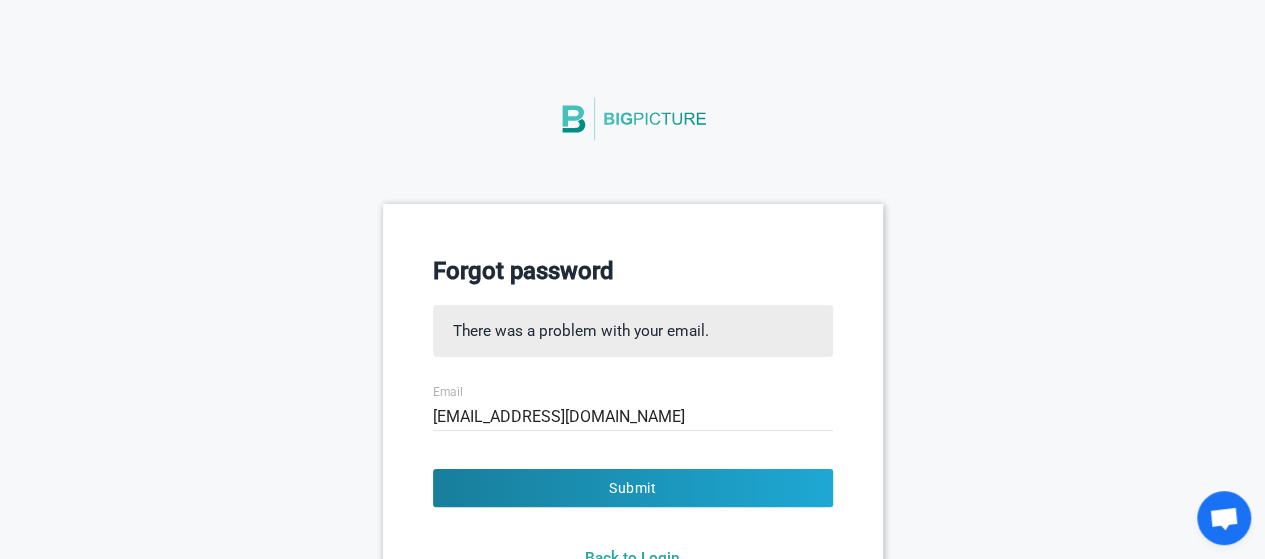 scroll, scrollTop: 100, scrollLeft: 0, axis: vertical 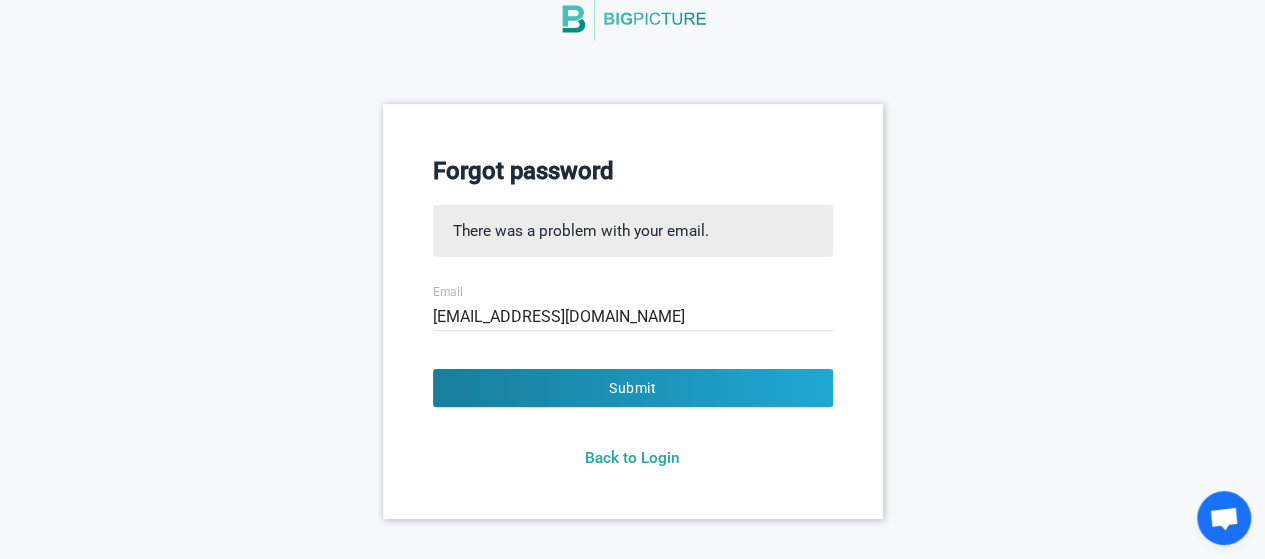 click on "Submit" at bounding box center (633, 388) 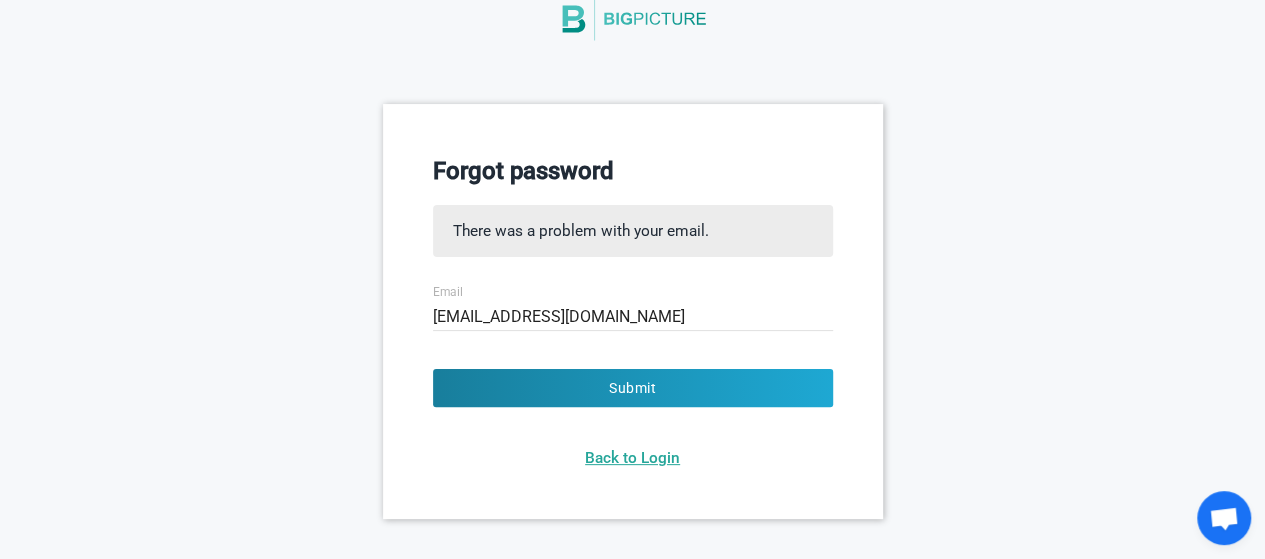 click on "Back to Login" at bounding box center [632, 458] 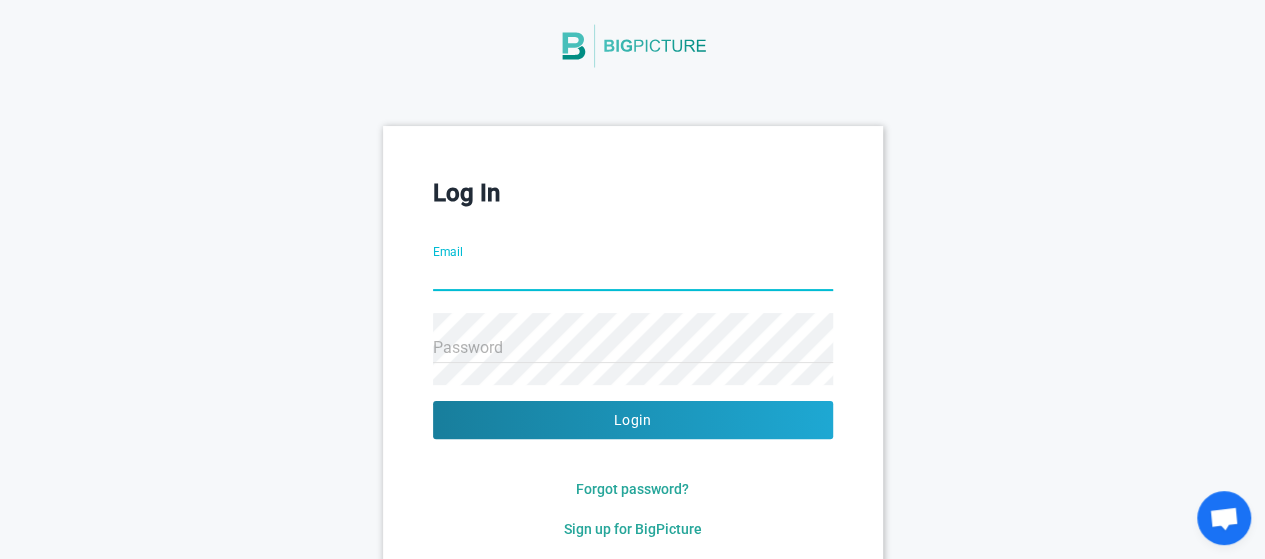 scroll, scrollTop: 156, scrollLeft: 0, axis: vertical 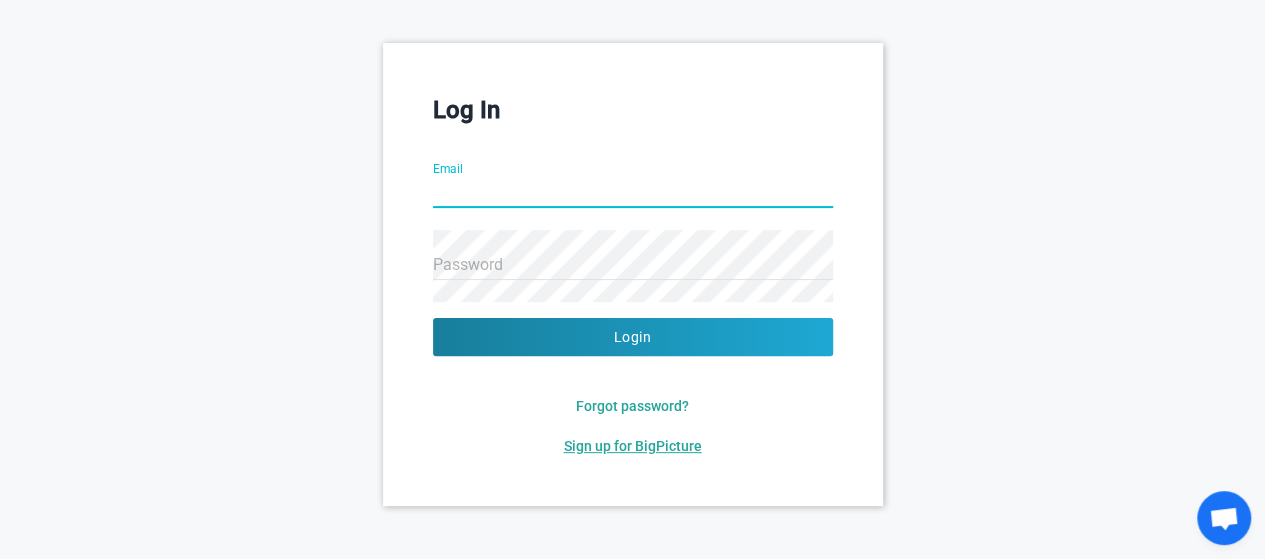 click on "Sign up for BigPicture" at bounding box center (633, 446) 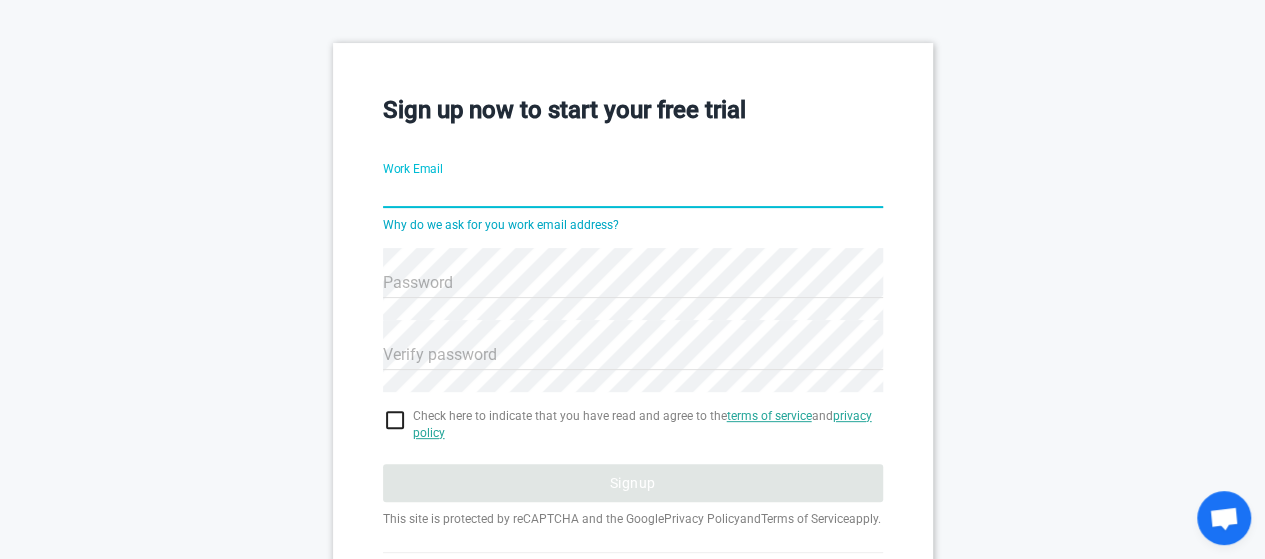 scroll, scrollTop: 0, scrollLeft: 0, axis: both 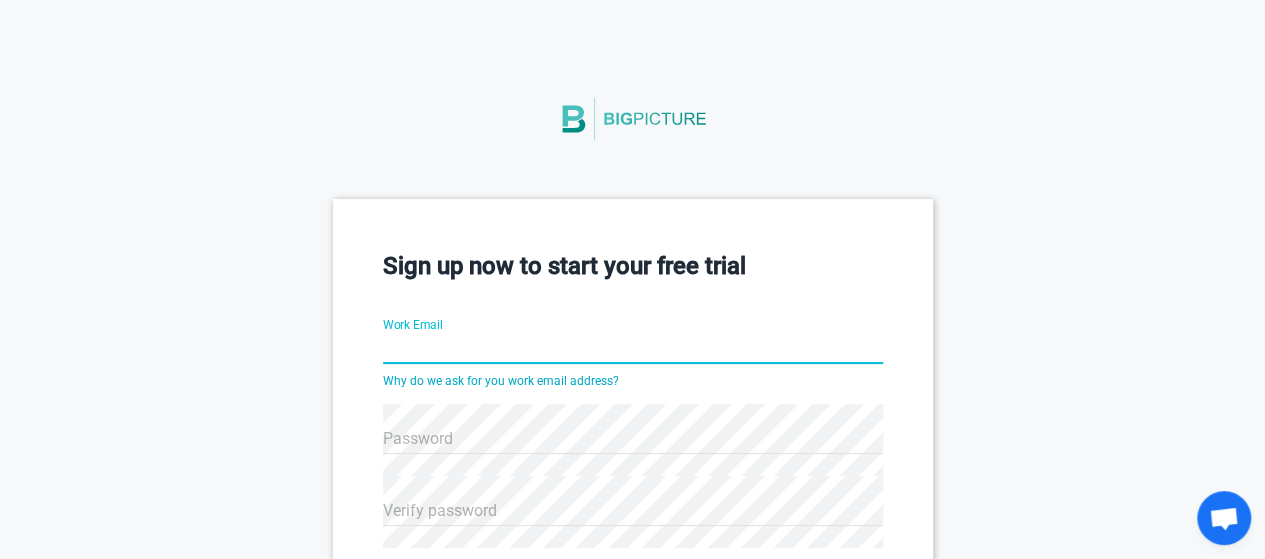 click on "Work Email" at bounding box center (633, 350) 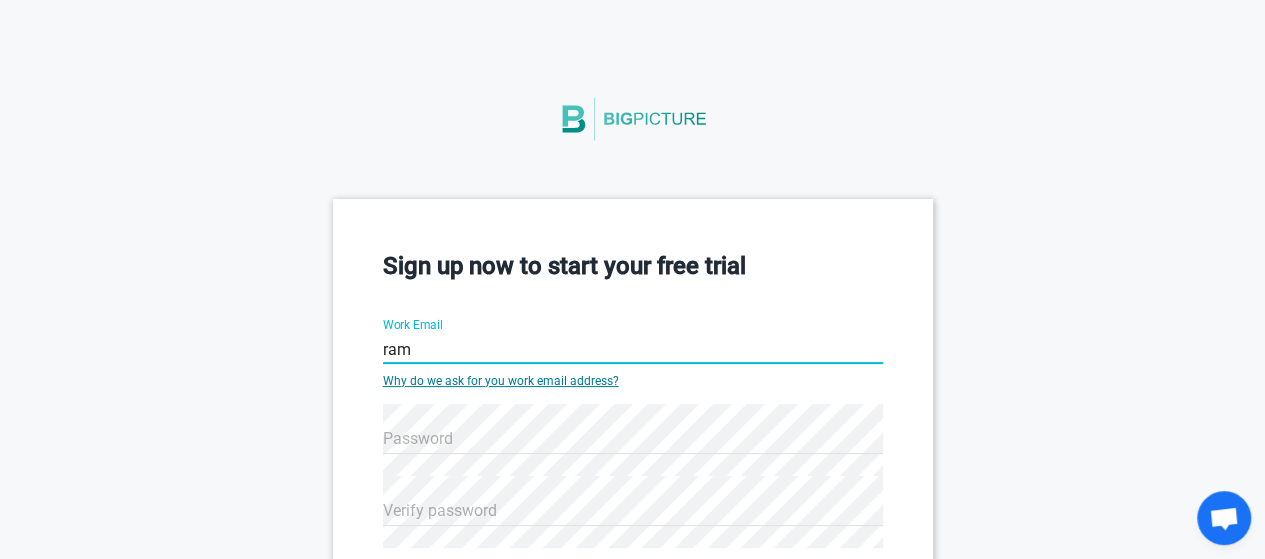 type on "rama.selitha@refractconsulting.com" 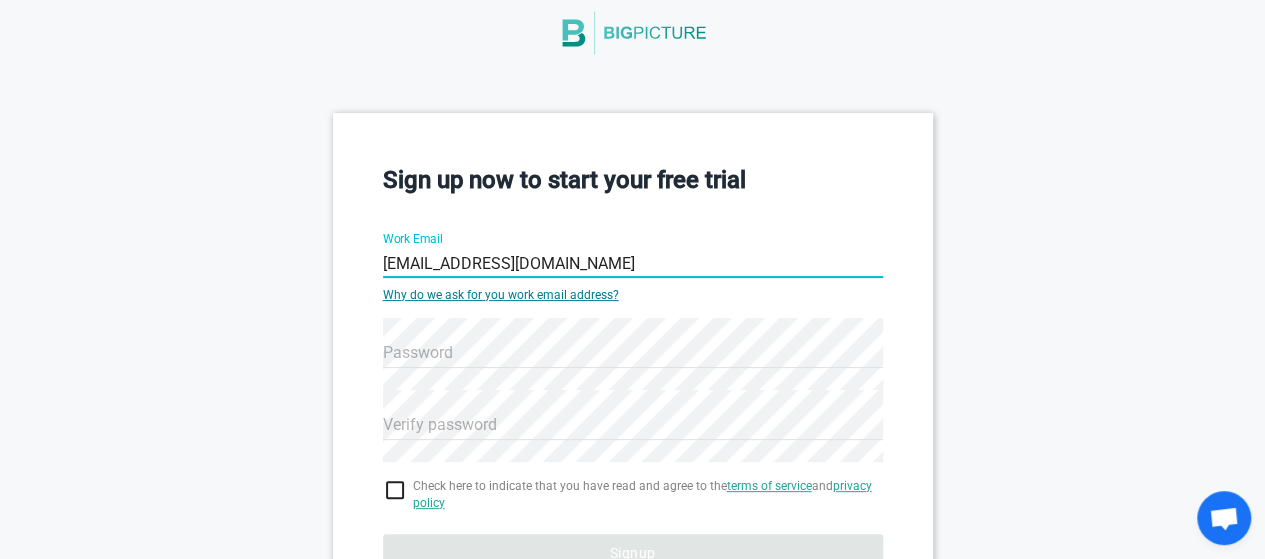 scroll, scrollTop: 200, scrollLeft: 0, axis: vertical 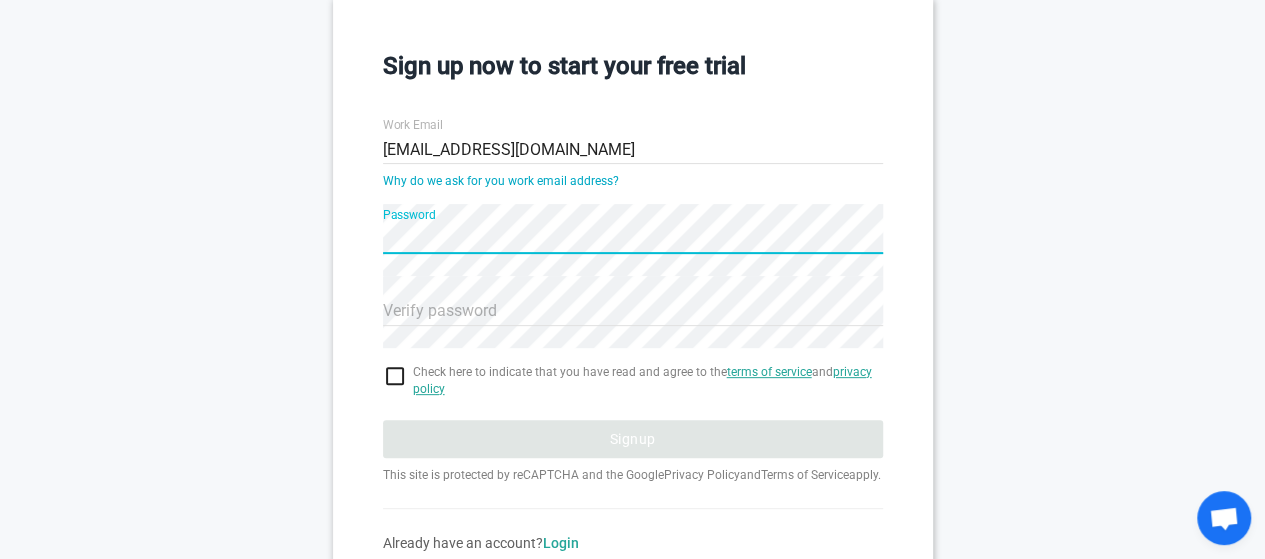 click on "Sign up now to start your free trial Work Email rama.selitha@refractconsulting.com Why do we ask for you work email address? Password Verify password Check here to indicate that you have read and agree to the  terms of service  and   privacy policy Signup This site is protected by reCAPTCHA and the Google  Privacy Policy  and  Terms of Service  apply. Already have an account?  Login" at bounding box center (633, 300) 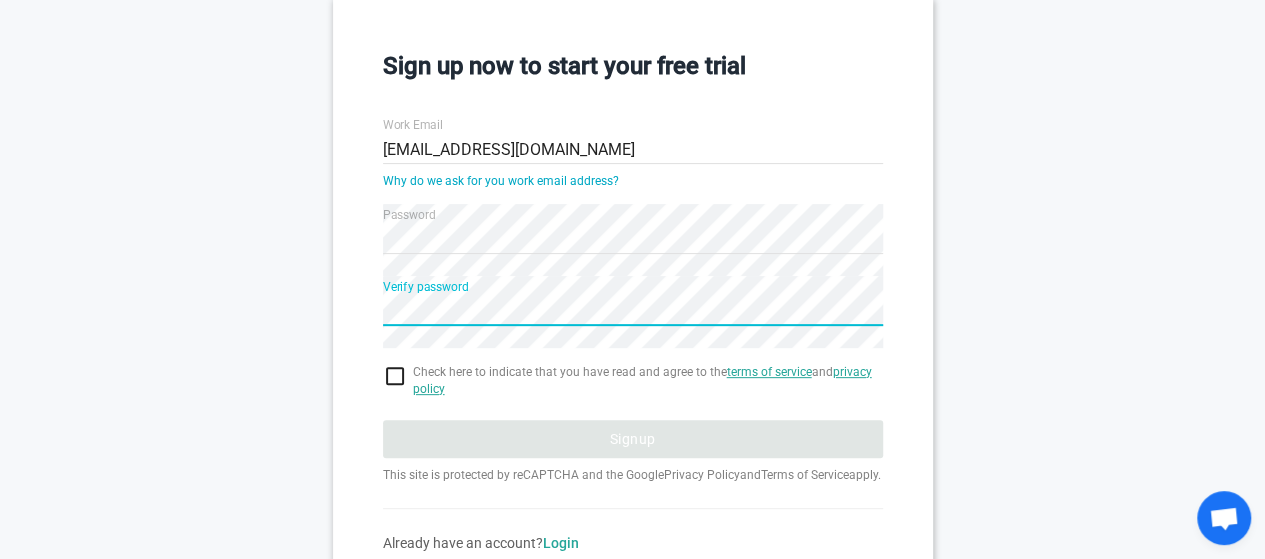 scroll, scrollTop: 300, scrollLeft: 0, axis: vertical 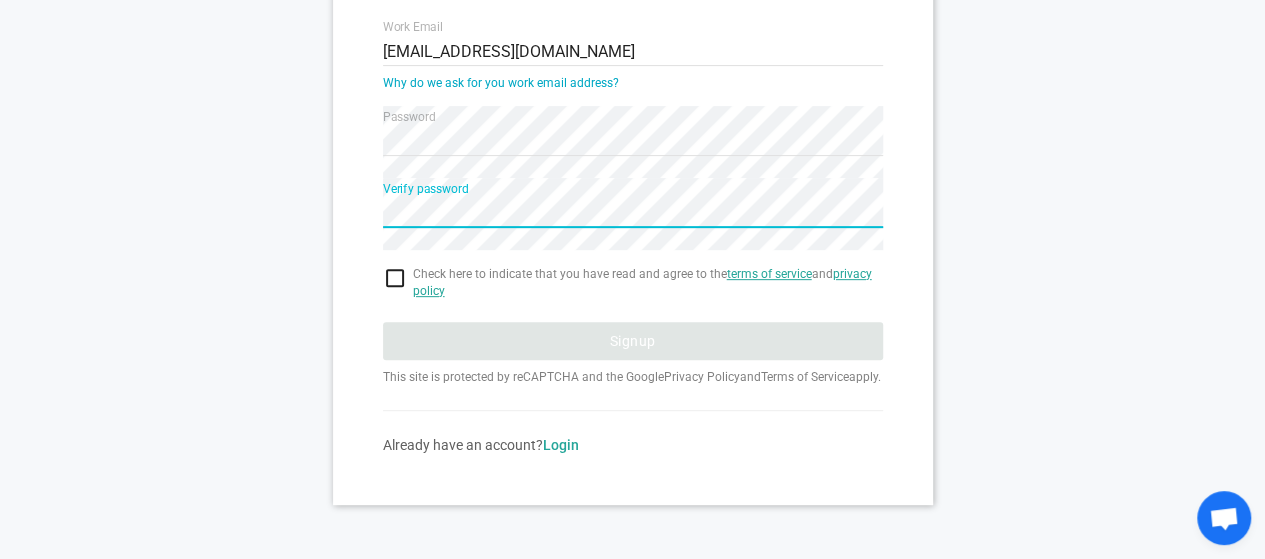 click at bounding box center [633, 278] 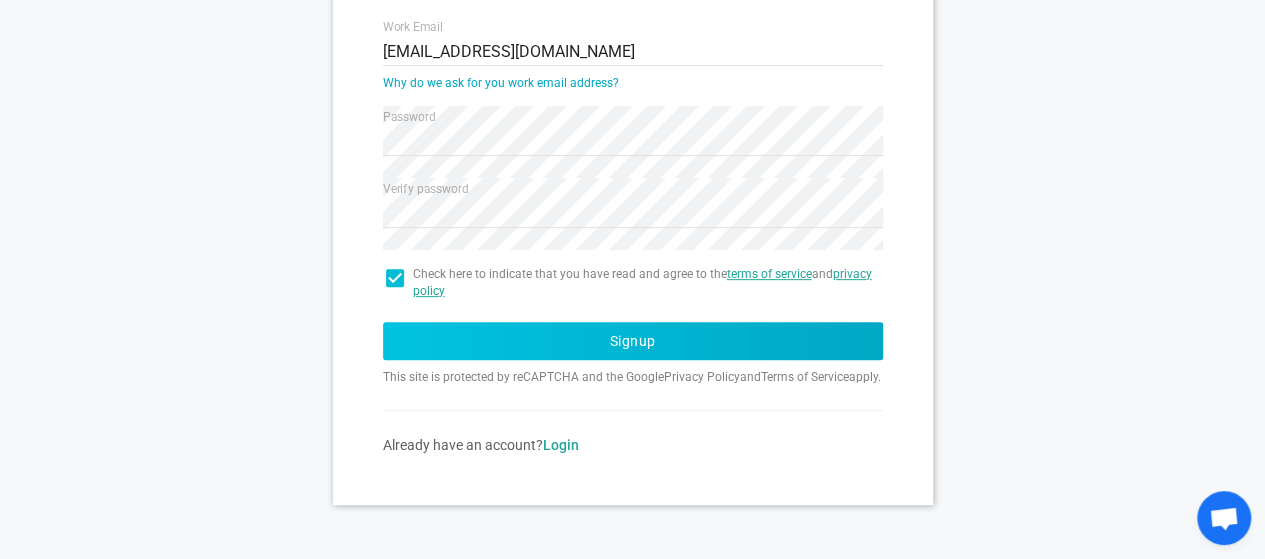 click on "Signup" at bounding box center (633, 341) 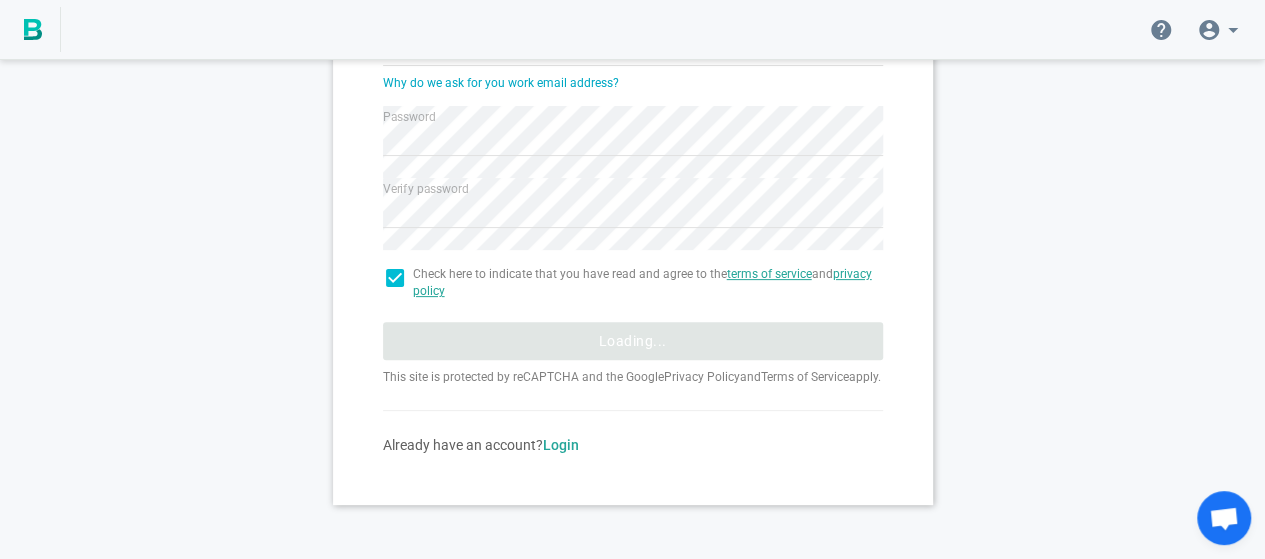 scroll, scrollTop: 179, scrollLeft: 0, axis: vertical 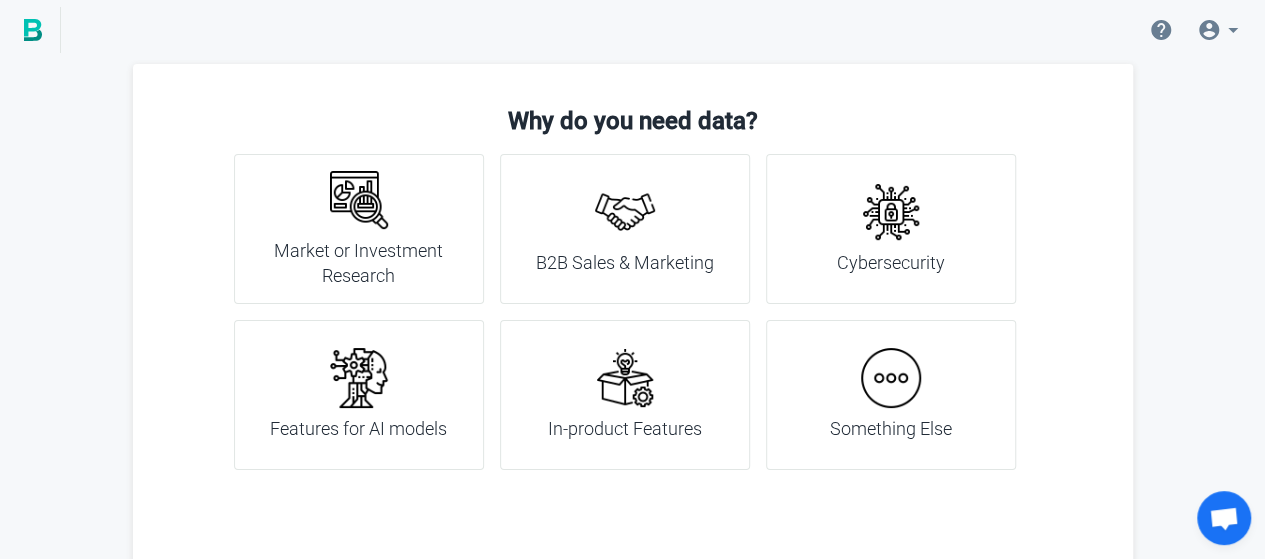 click on "Something Else" at bounding box center [891, 429] 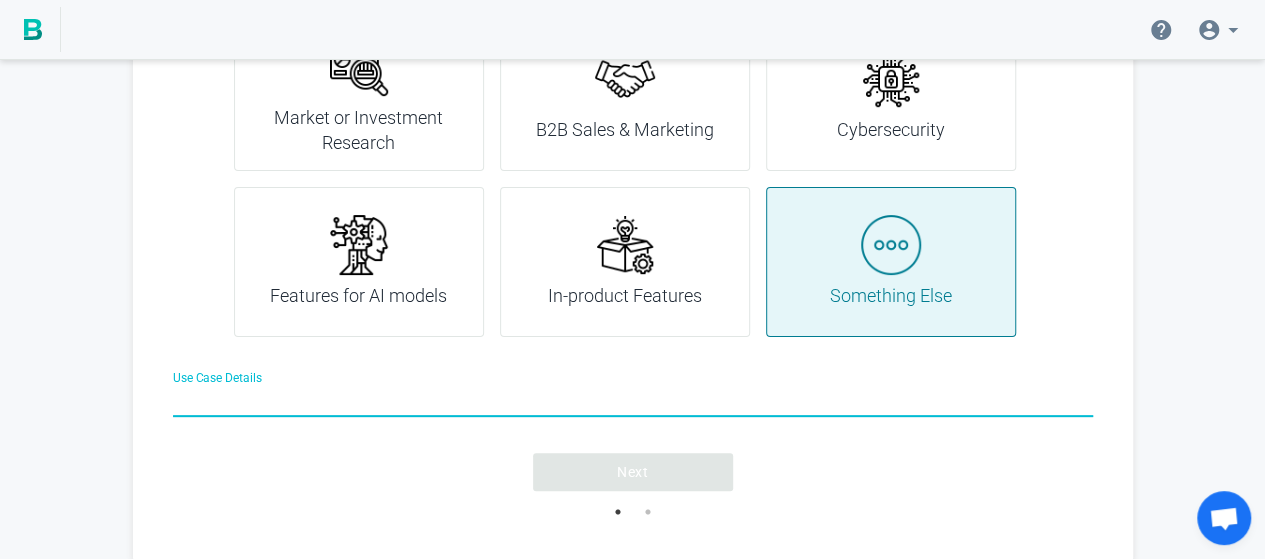 scroll, scrollTop: 134, scrollLeft: 0, axis: vertical 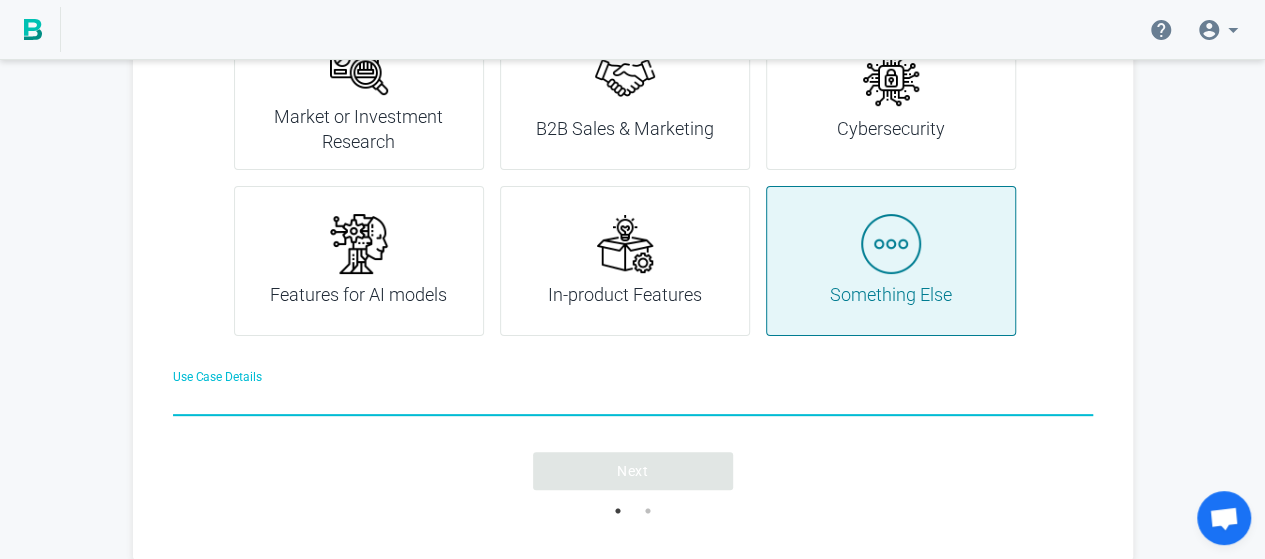 click on "Use Case Details" at bounding box center (633, 402) 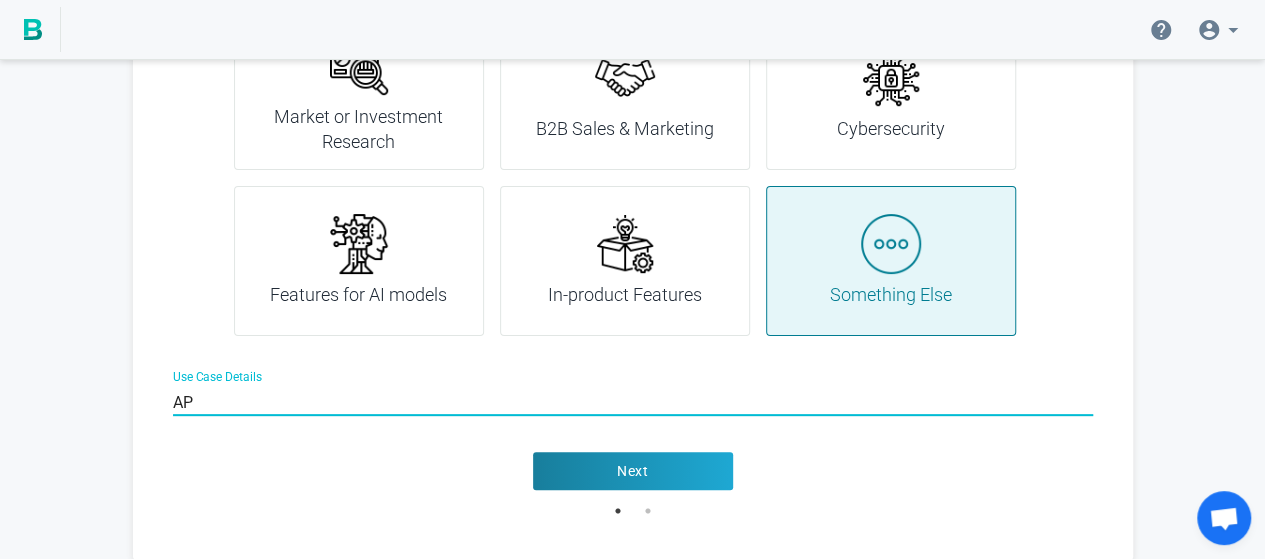 type on "A" 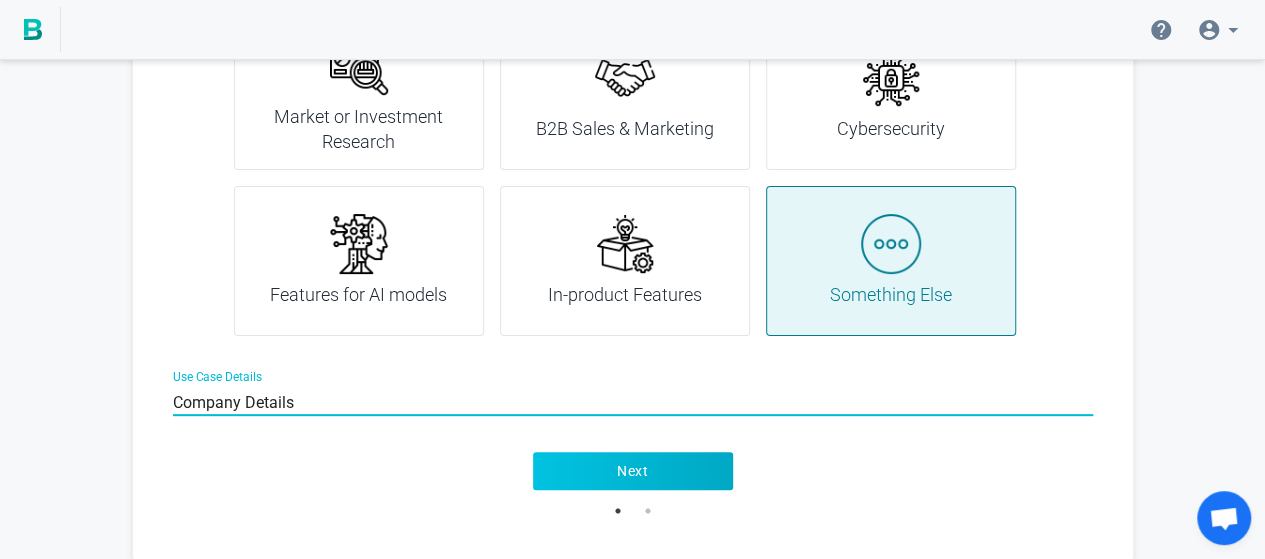 type on "Company Details" 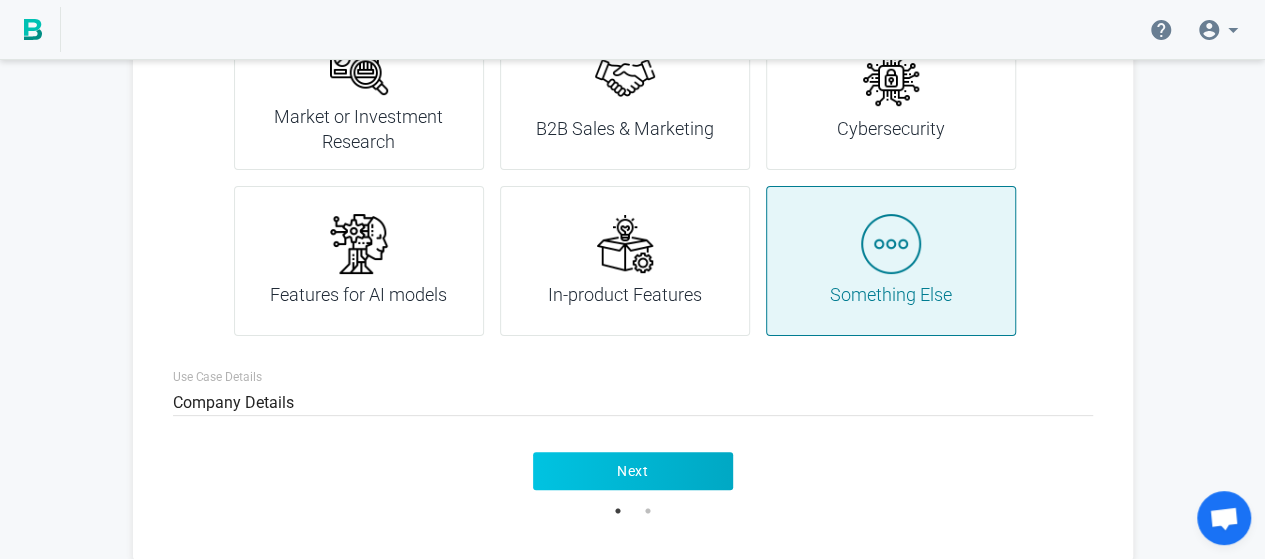 click on "Next" at bounding box center (633, 471) 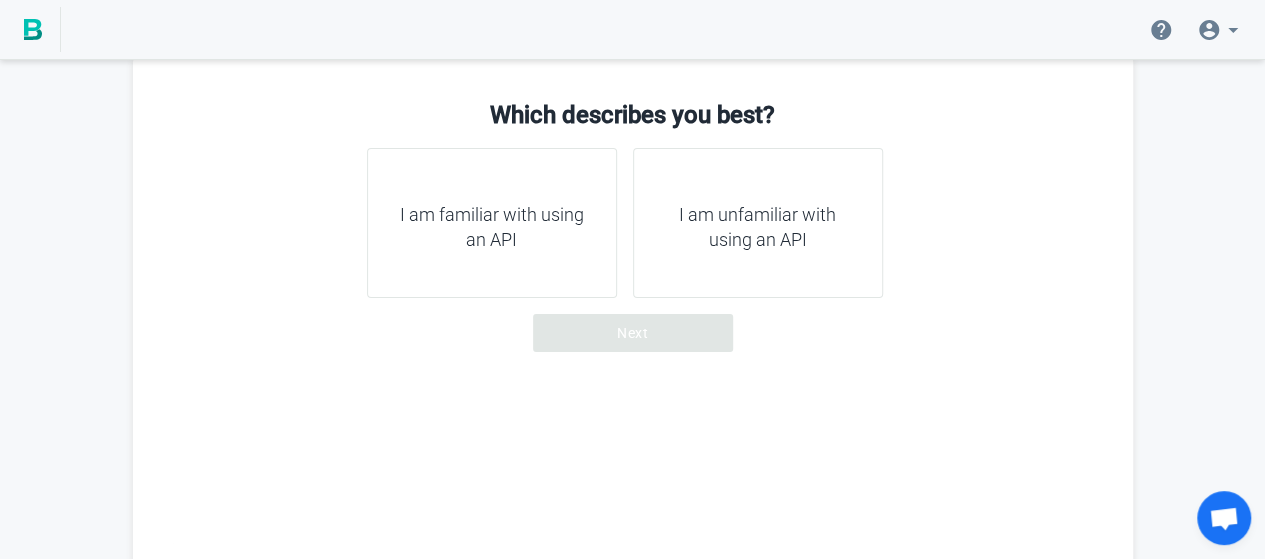scroll, scrollTop: 0, scrollLeft: 0, axis: both 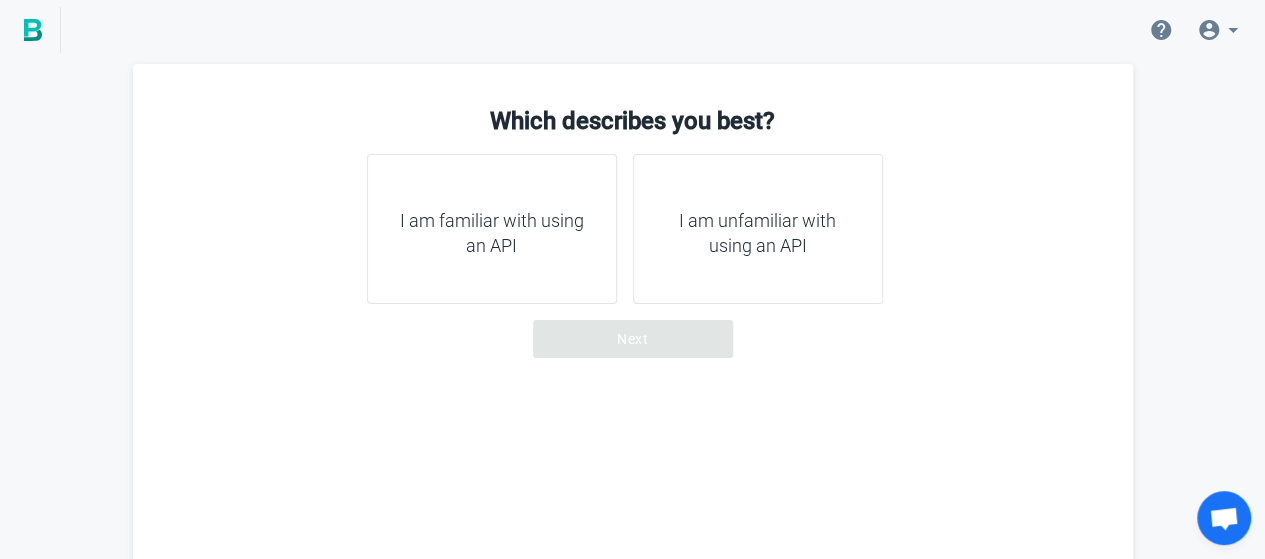 click on "I am familiar with using an API" at bounding box center (492, 233) 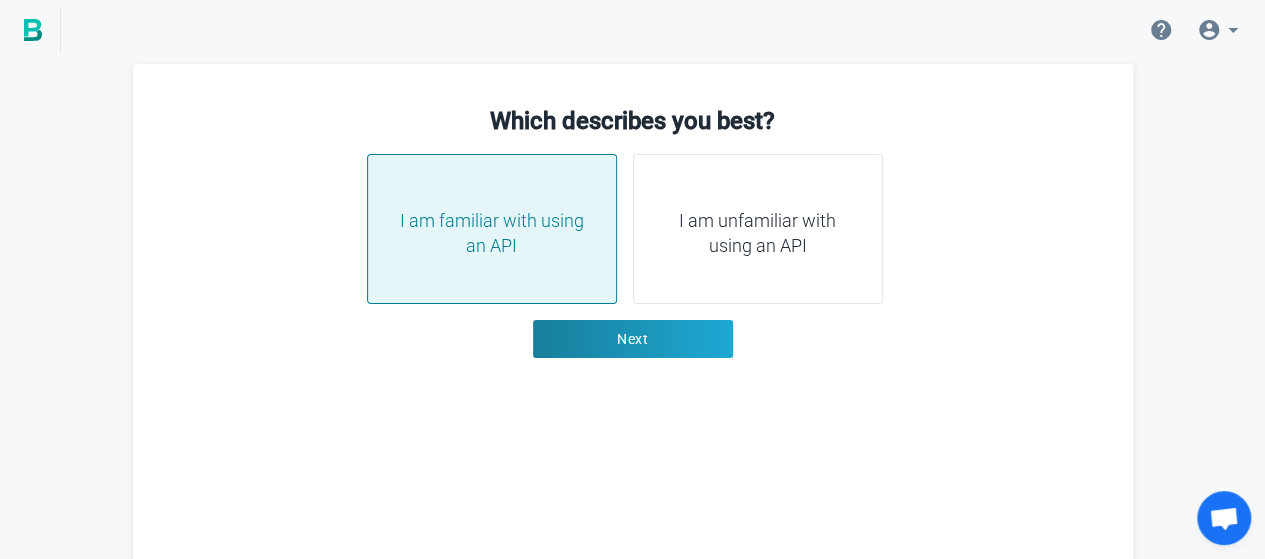 click on "I am familiar with using an API I am unfamiliar with using an API" at bounding box center [633, 237] 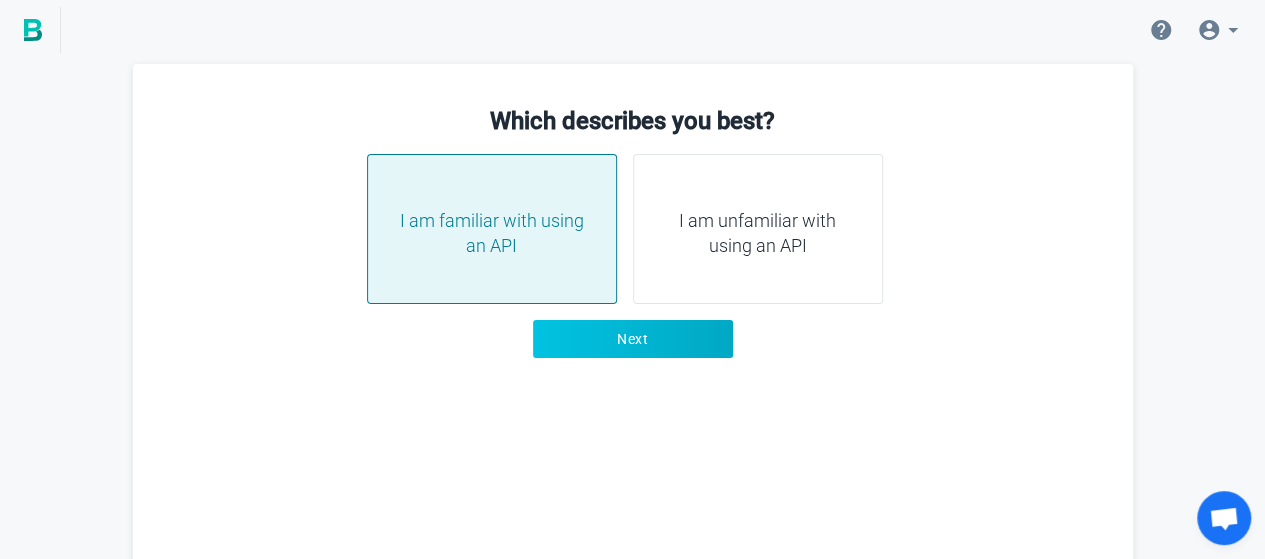 click on "Next" at bounding box center (633, 339) 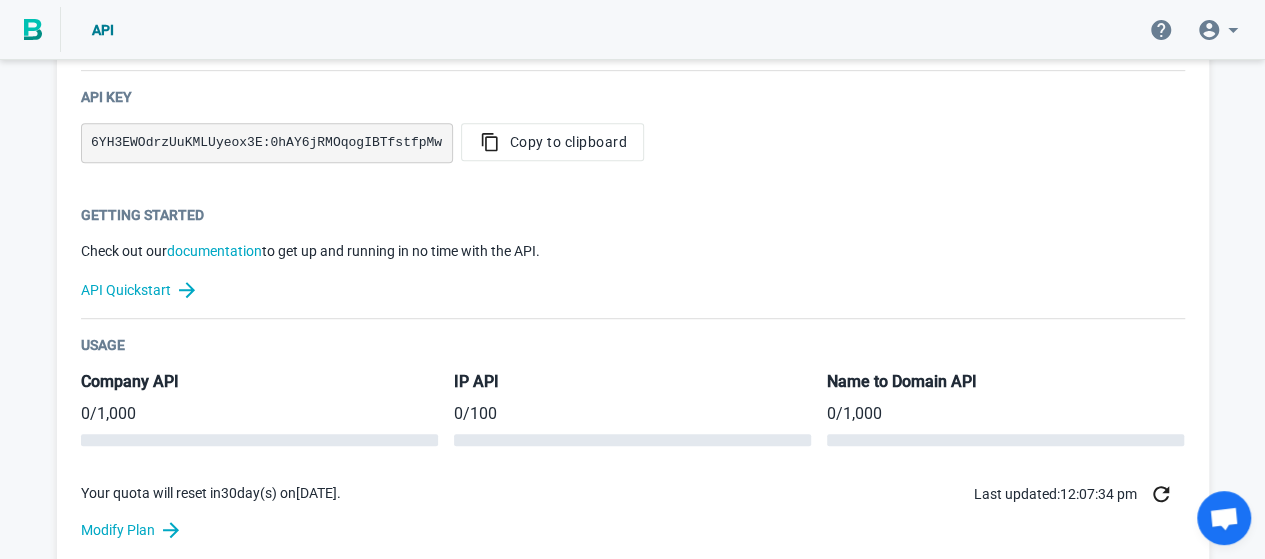 scroll, scrollTop: 243, scrollLeft: 0, axis: vertical 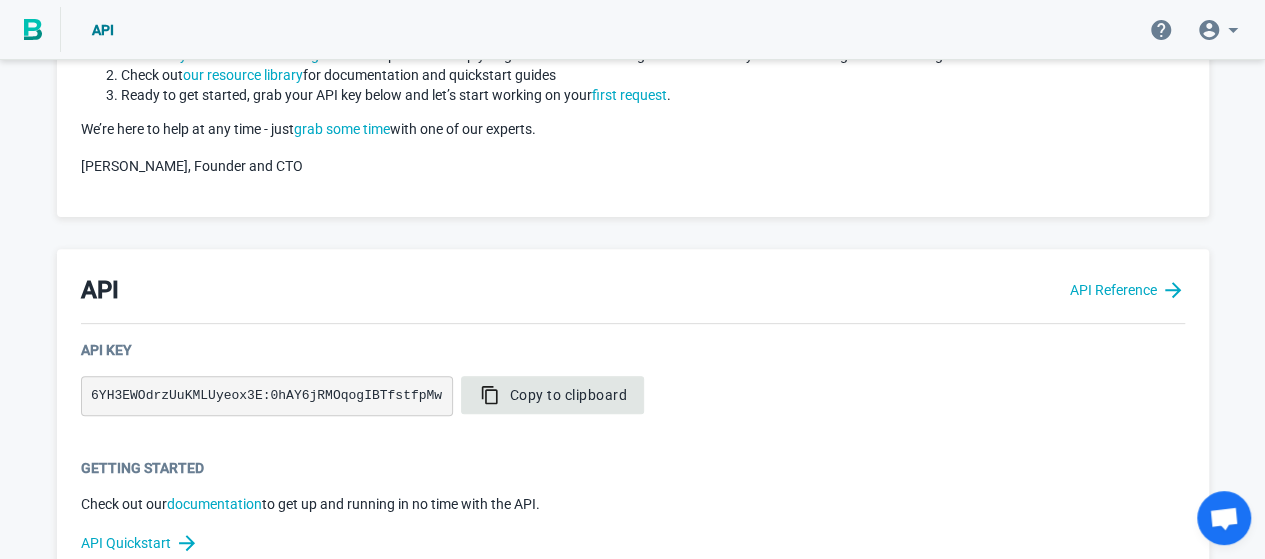 click 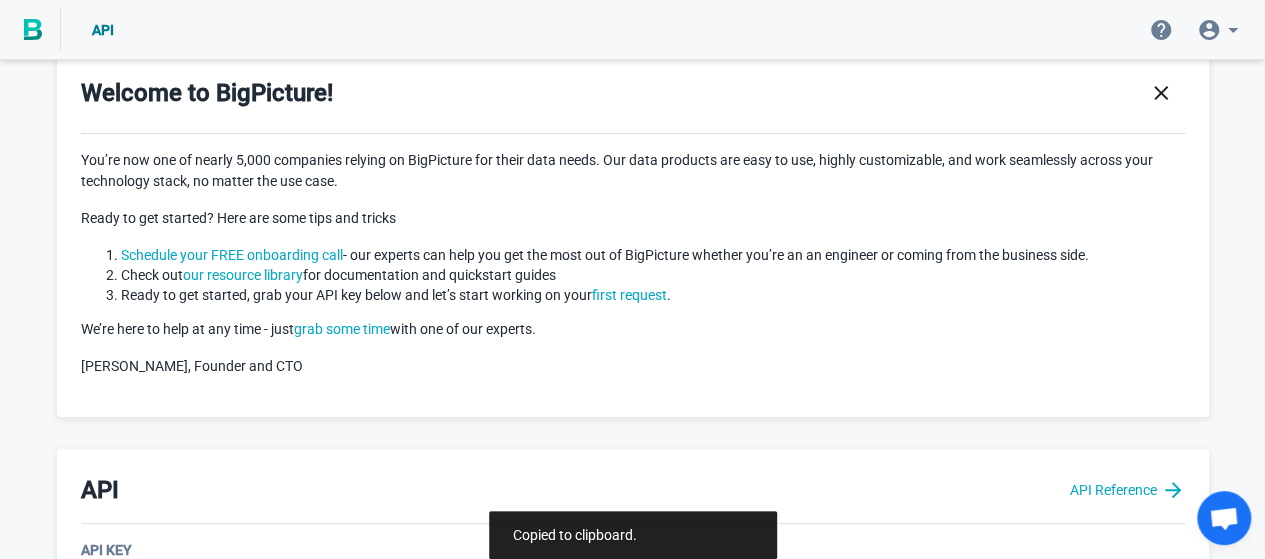 scroll, scrollTop: 0, scrollLeft: 0, axis: both 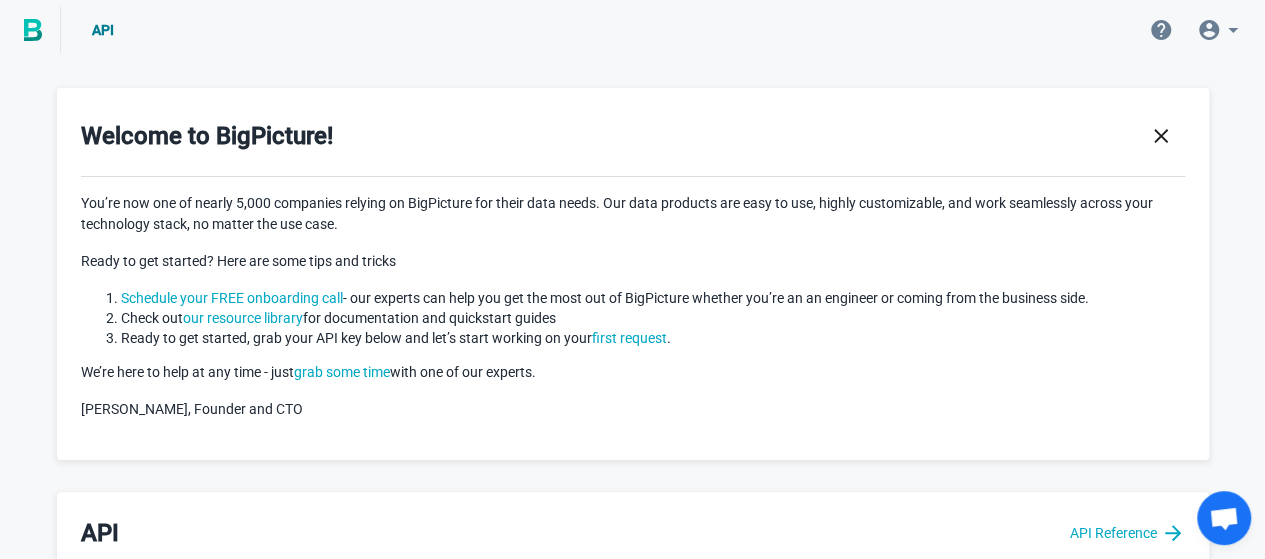click 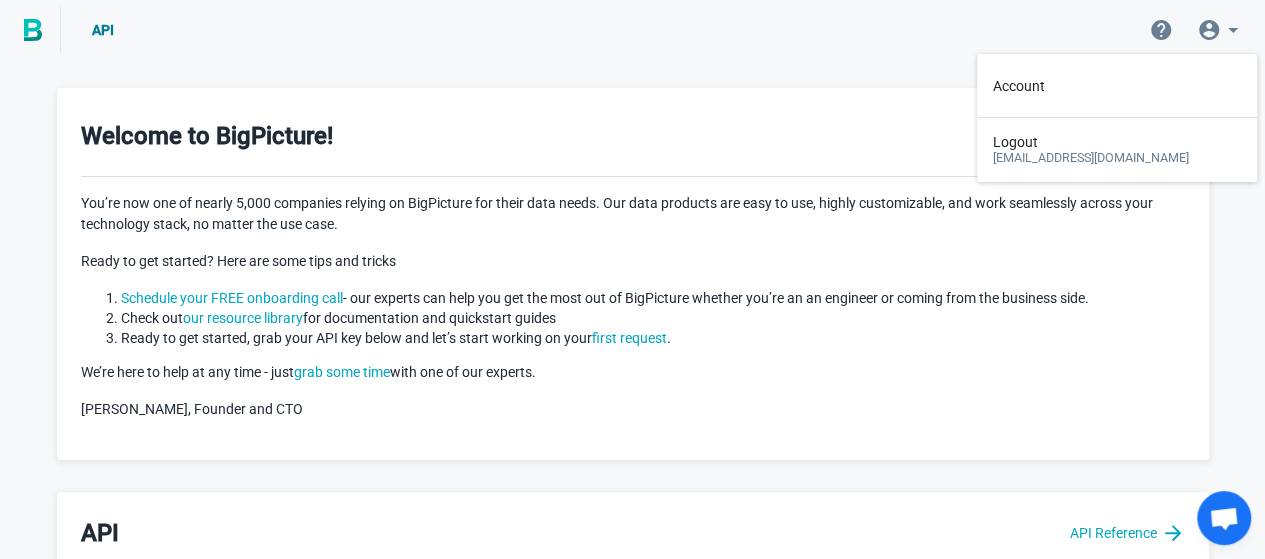click 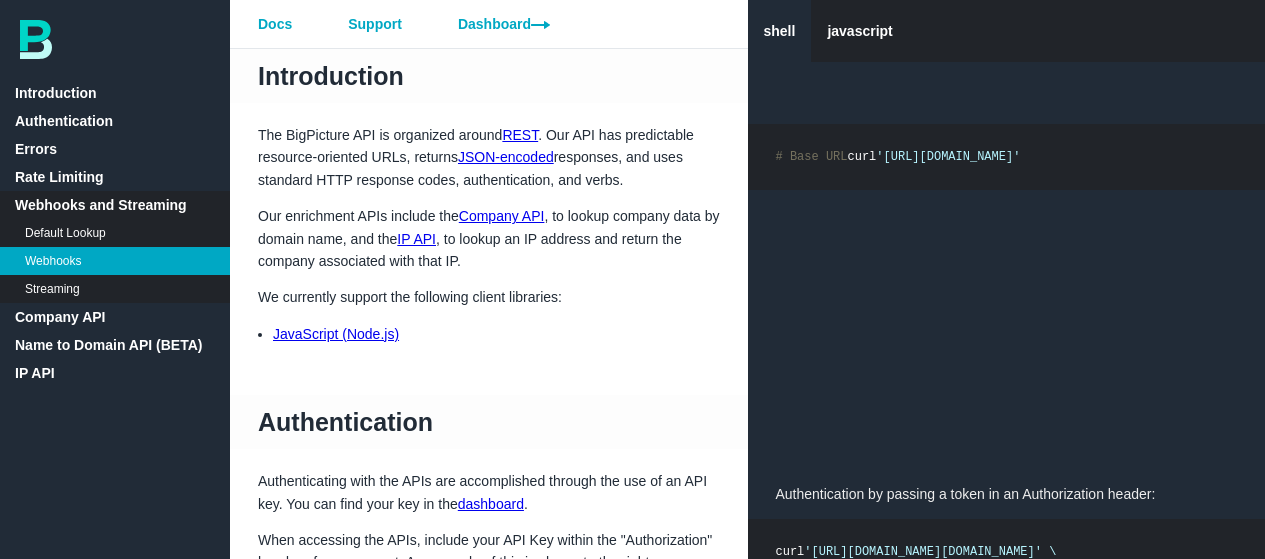 scroll, scrollTop: 2750, scrollLeft: 0, axis: vertical 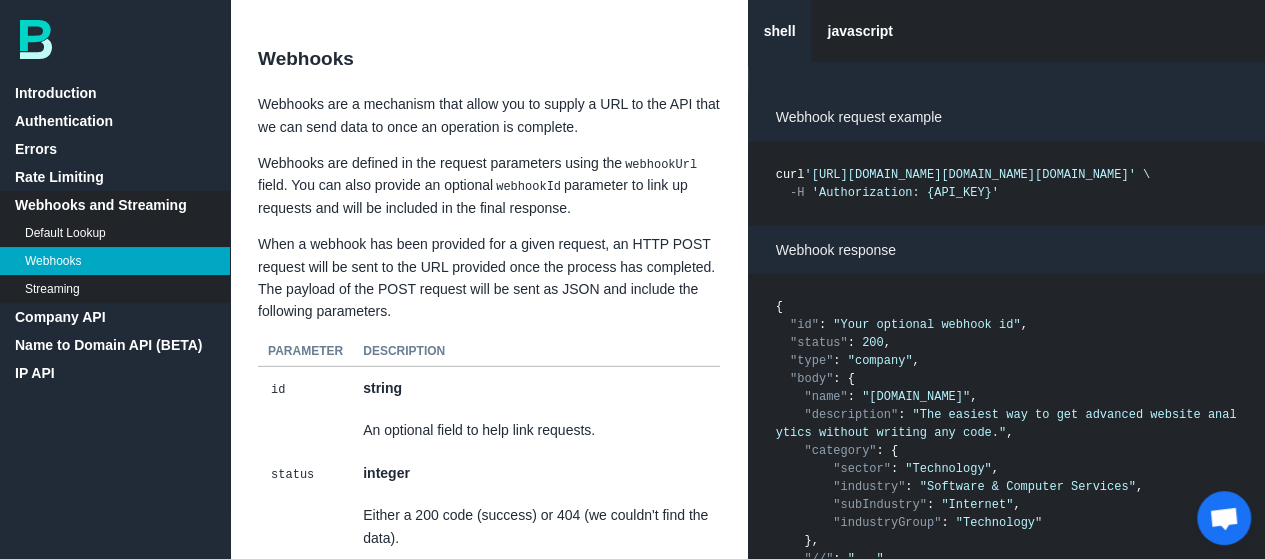 click on "Company API" at bounding box center [115, 317] 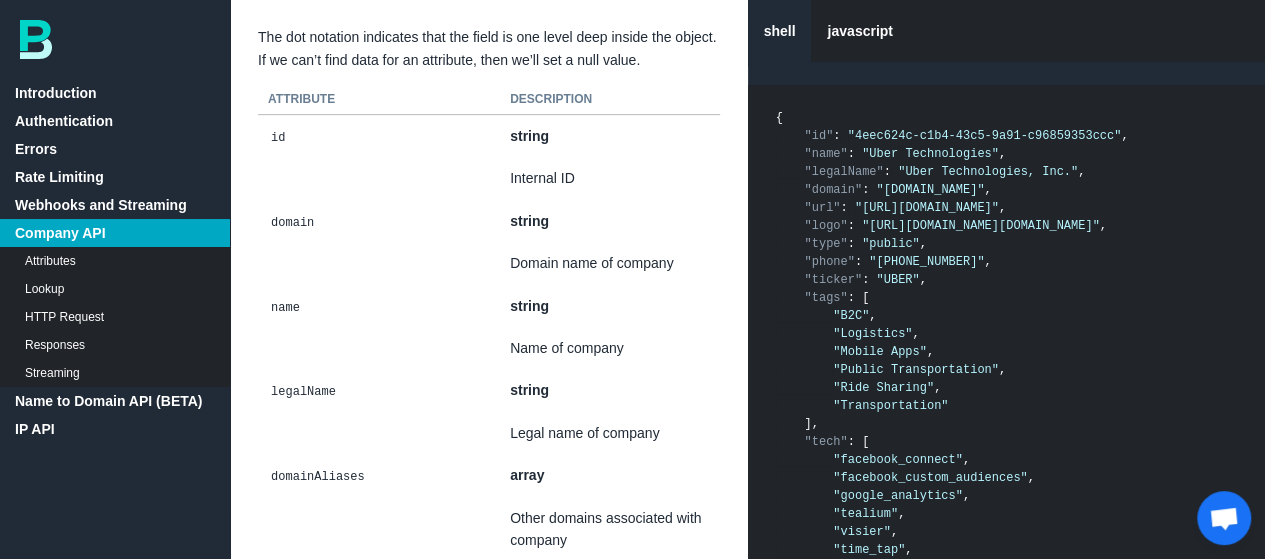 scroll, scrollTop: 4254, scrollLeft: 0, axis: vertical 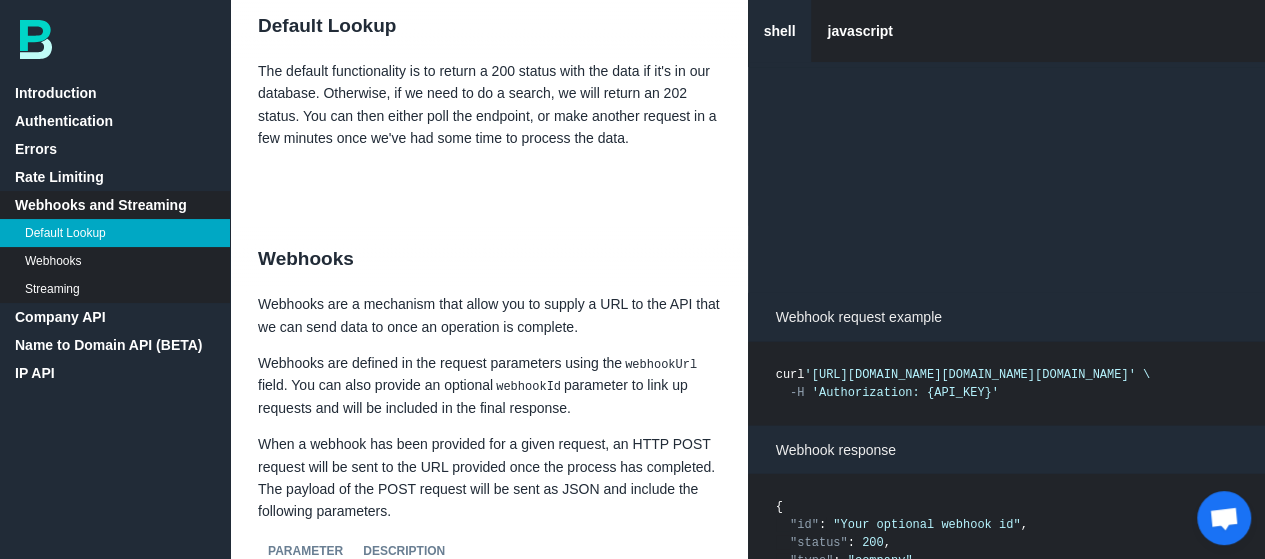 click on "Company API" at bounding box center [115, 317] 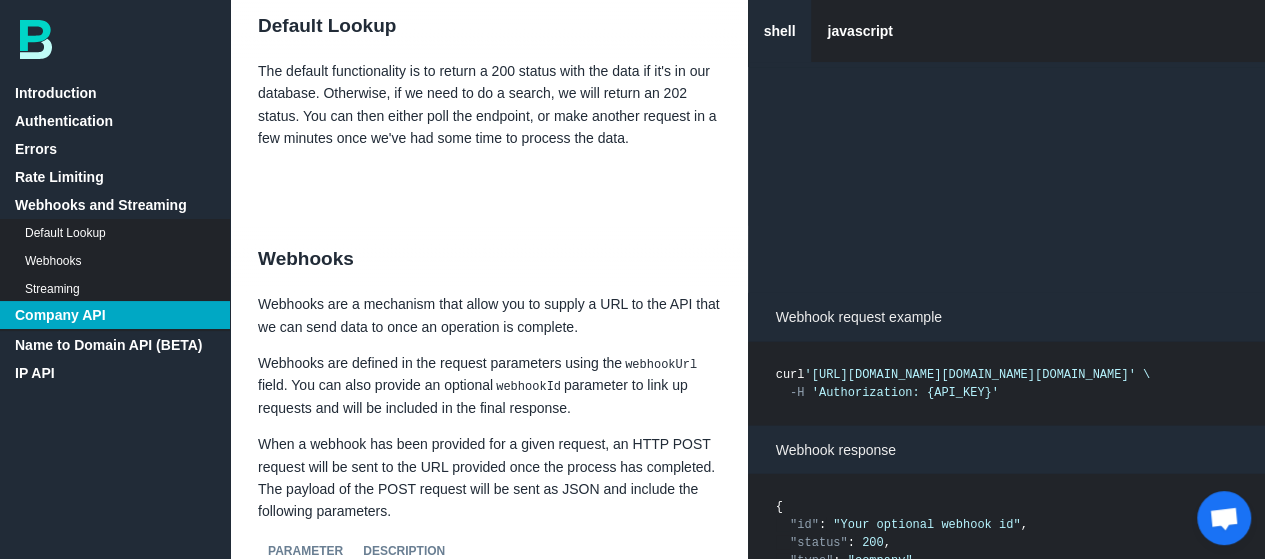 scroll, scrollTop: 3854, scrollLeft: 0, axis: vertical 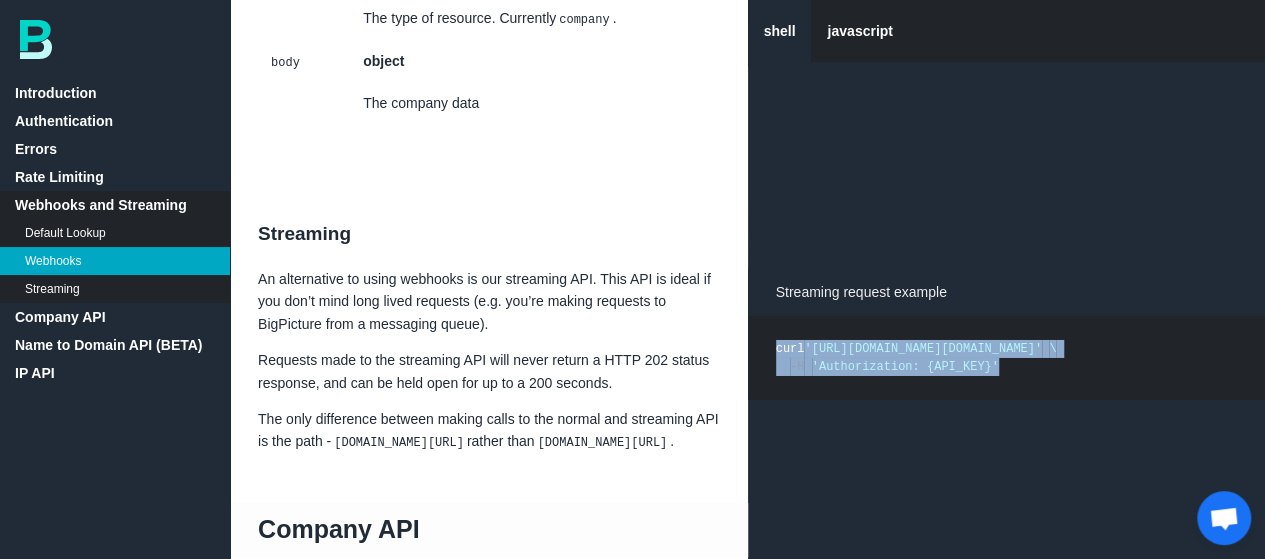drag, startPoint x: 1012, startPoint y: 354, endPoint x: 767, endPoint y: 325, distance: 246.71036 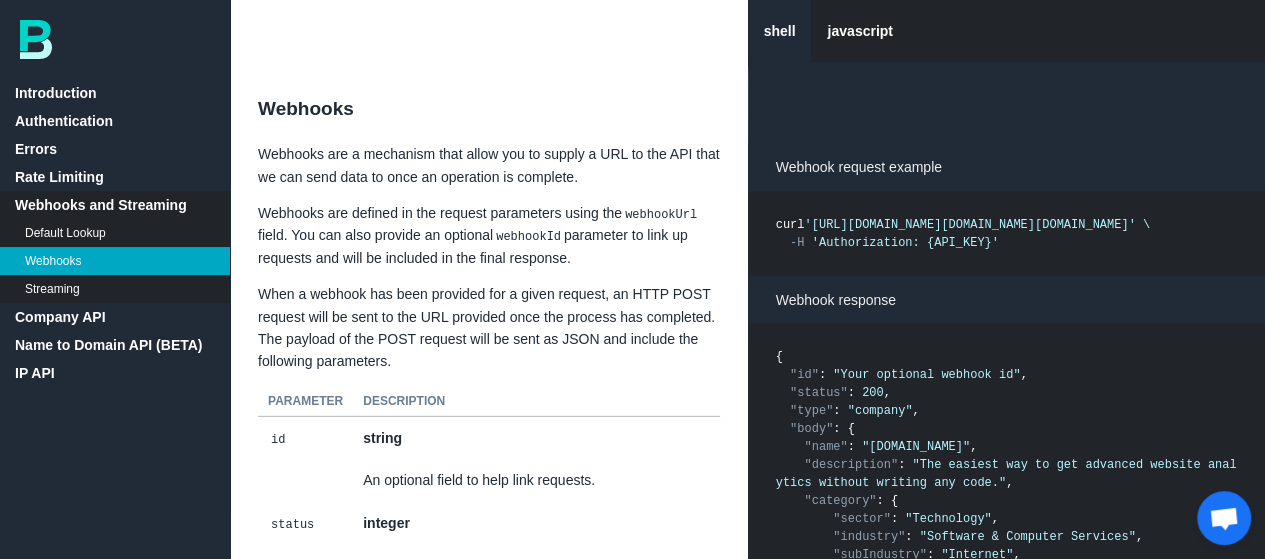scroll, scrollTop: 2654, scrollLeft: 0, axis: vertical 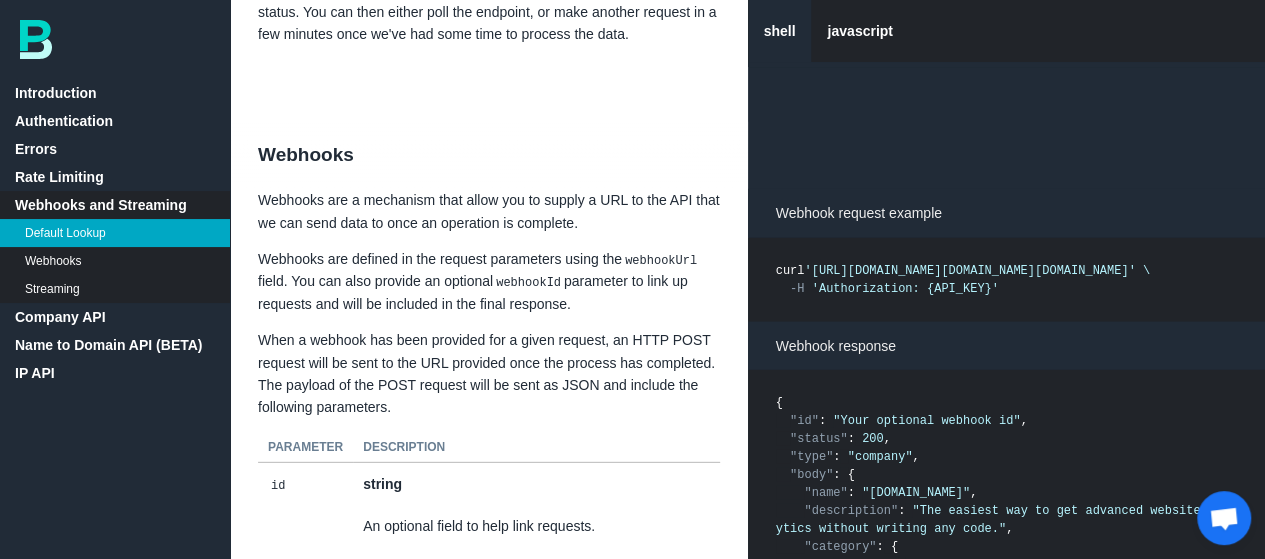 click on "curl  'https://company.bigpicture.io/v1/companies/find?domain=bigpicture.io&webhookUrl=https://requestb.in/wpyz2mwp&webhookId=12345'   \
-H   'Authorization: {API_KEY}'" at bounding box center (1007, 280) 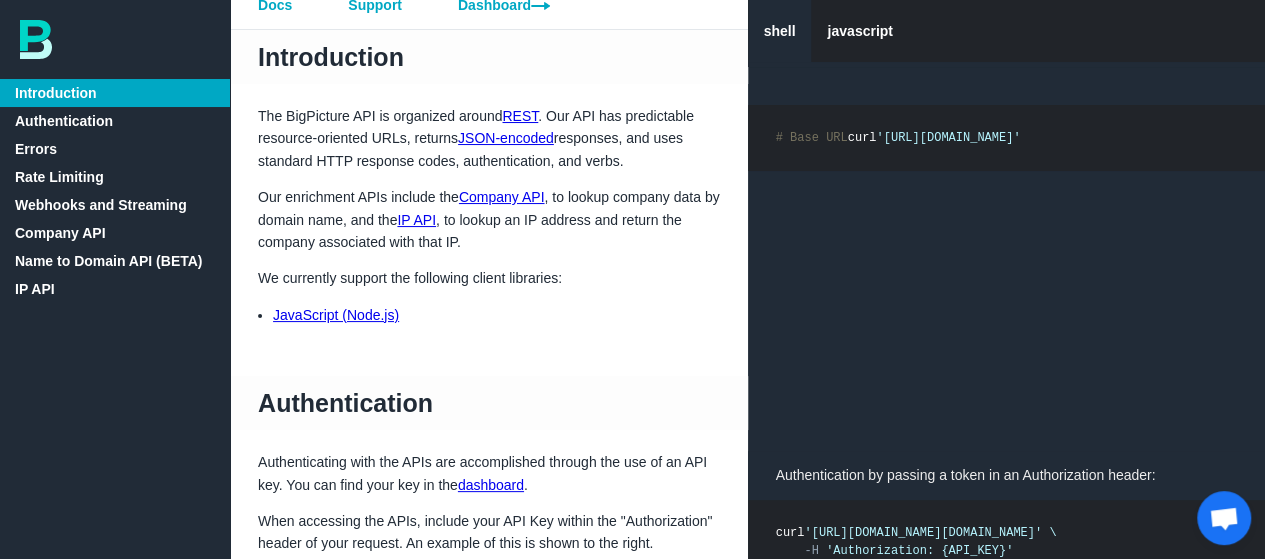 scroll, scrollTop: 0, scrollLeft: 0, axis: both 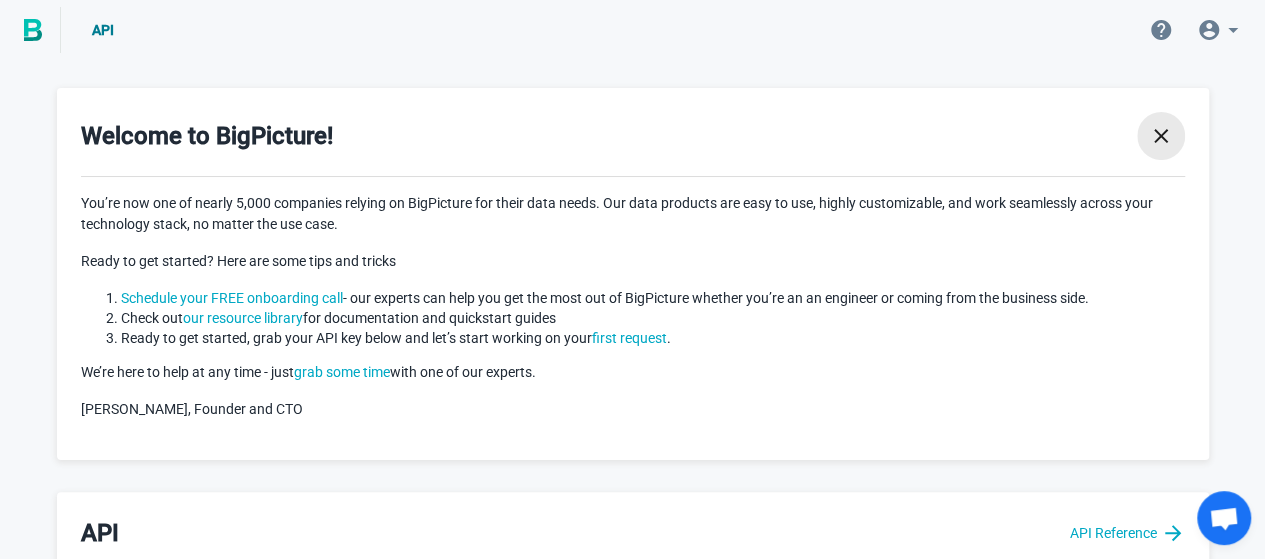 click 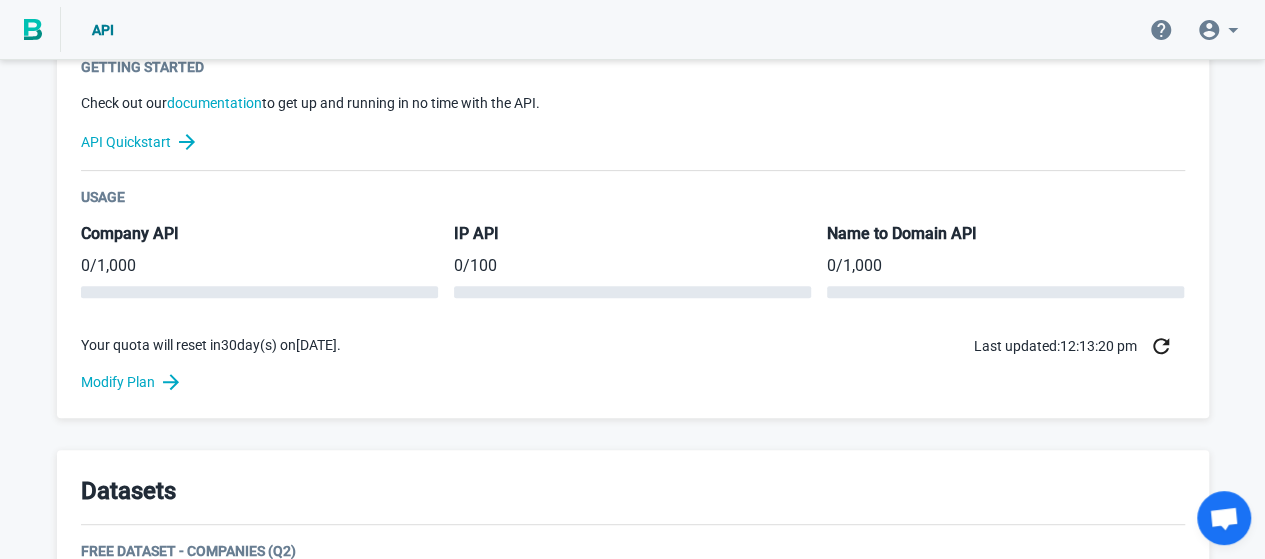 scroll, scrollTop: 0, scrollLeft: 0, axis: both 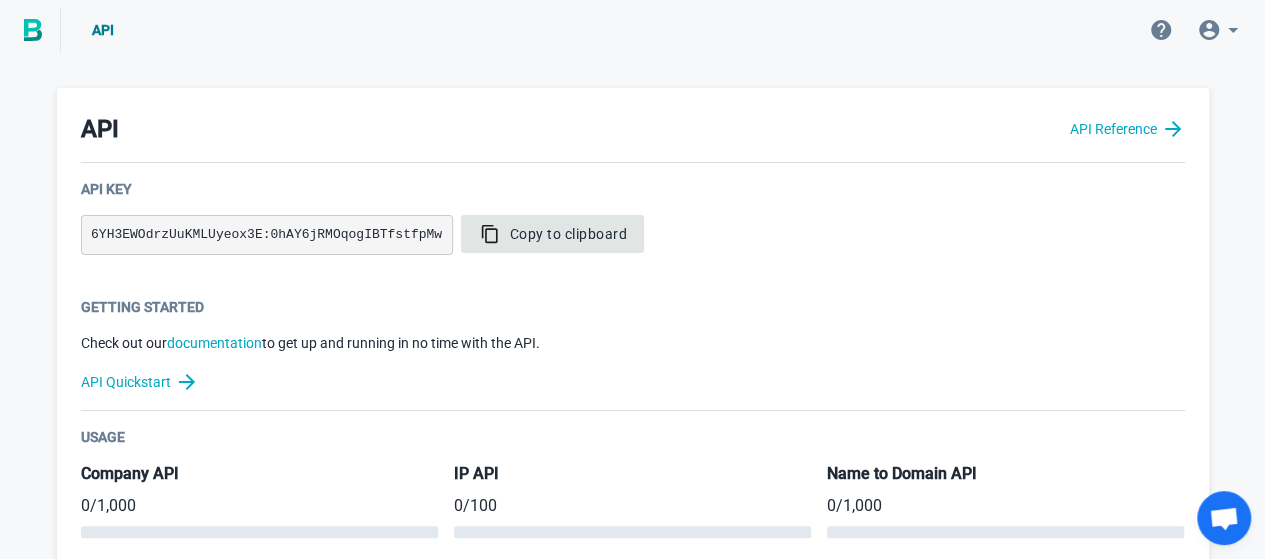 click on "Copy to clipboard" at bounding box center [553, 234] 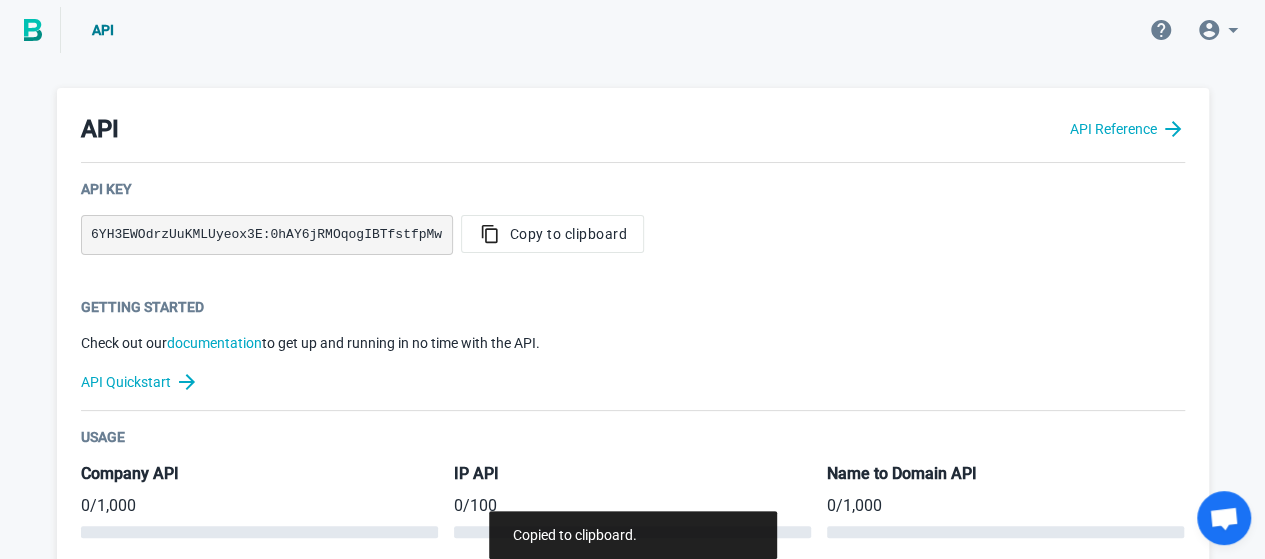 click on "6YH3EWOdrzUuKMLUyeox3E:0hAY6jRMOqogIBTfstfpMw" at bounding box center (267, 235) 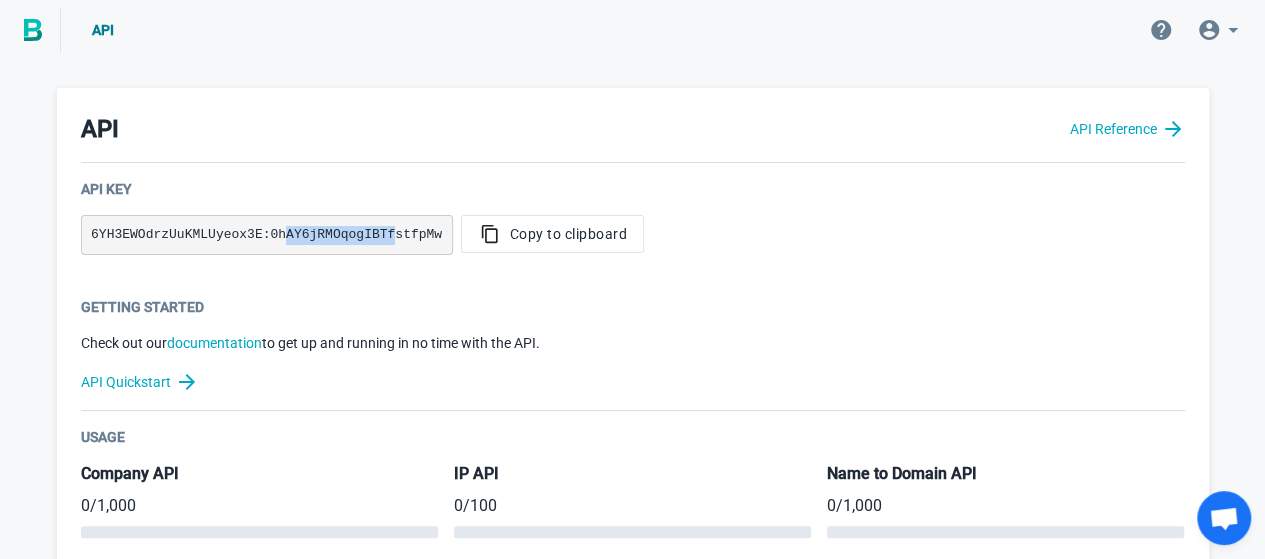 drag, startPoint x: 372, startPoint y: 228, endPoint x: 268, endPoint y: 231, distance: 104.04326 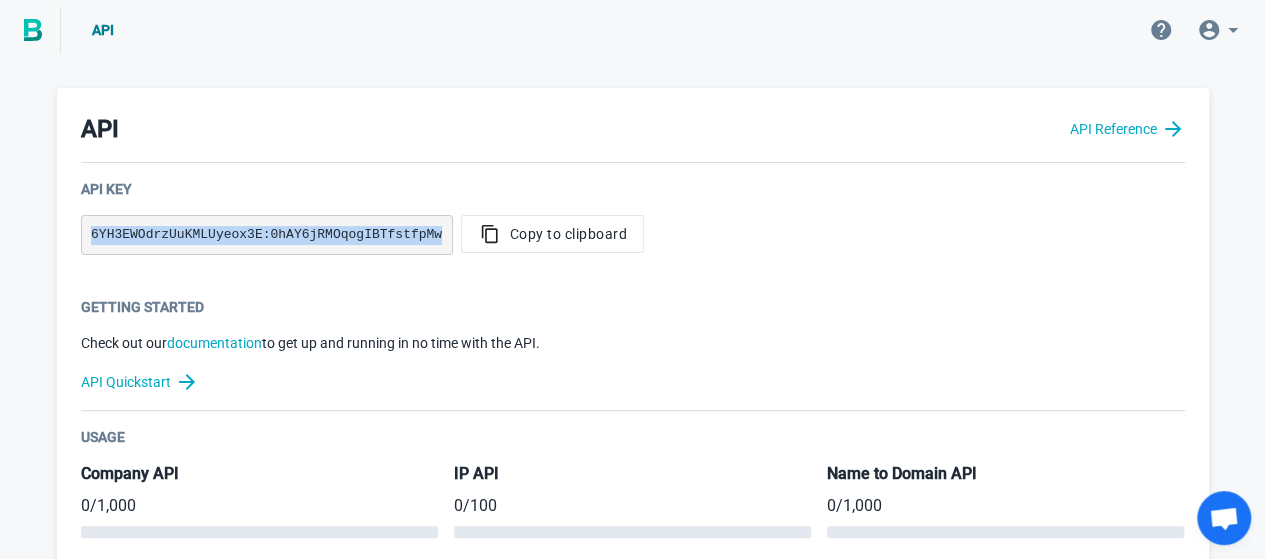 drag, startPoint x: 92, startPoint y: 231, endPoint x: 420, endPoint y: 245, distance: 328.29865 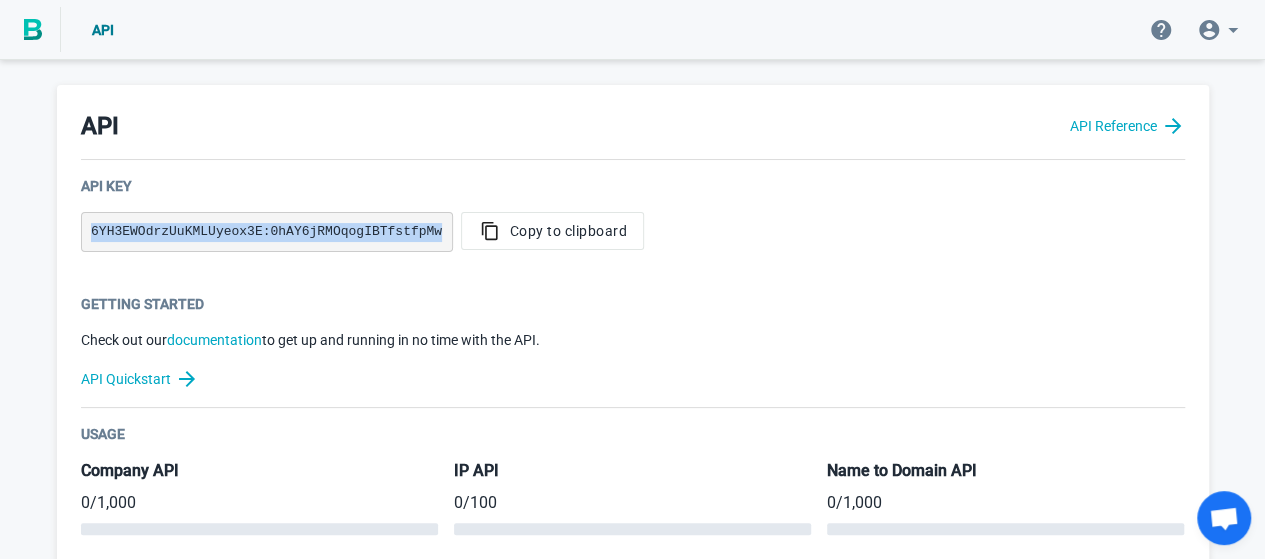 scroll, scrollTop: 0, scrollLeft: 0, axis: both 